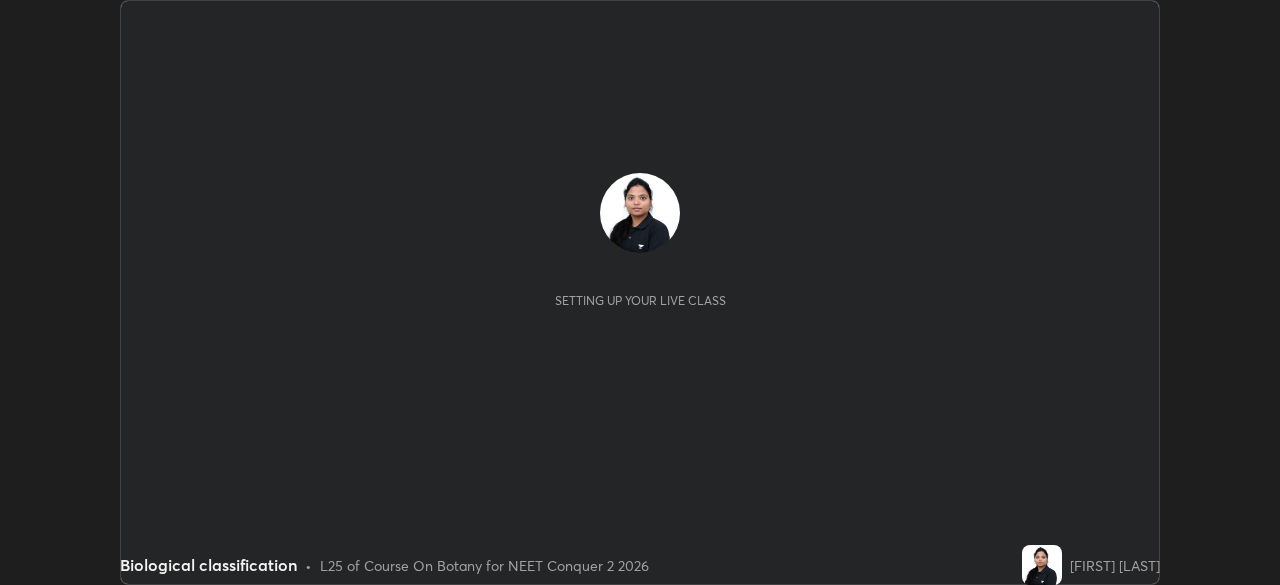 scroll, scrollTop: 0, scrollLeft: 0, axis: both 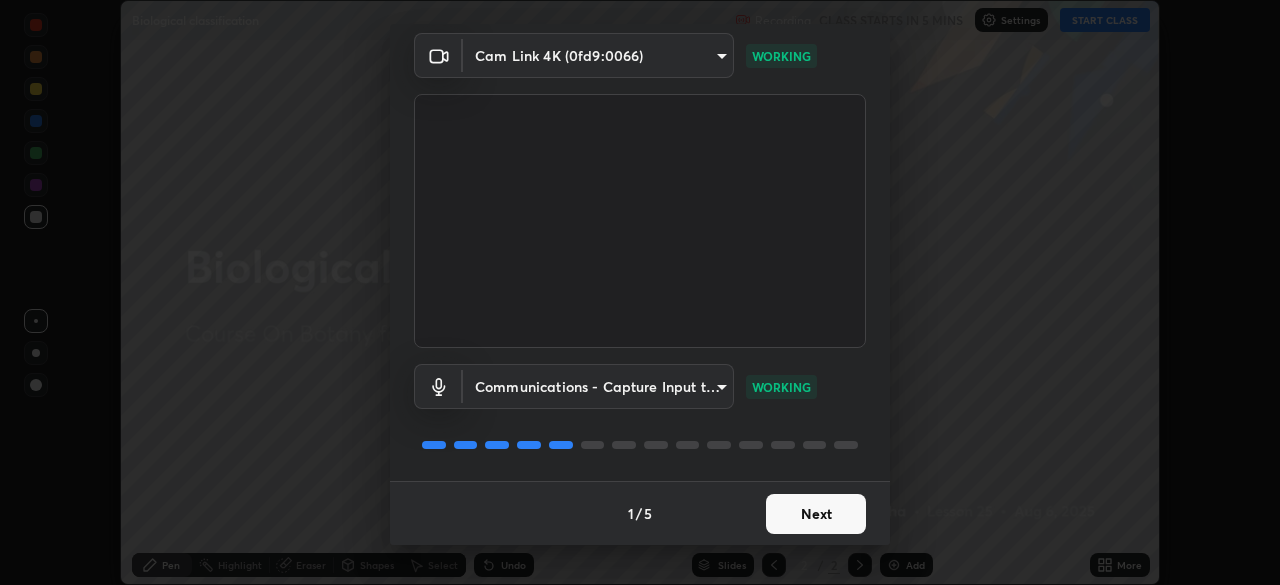 click on "Next" at bounding box center [816, 514] 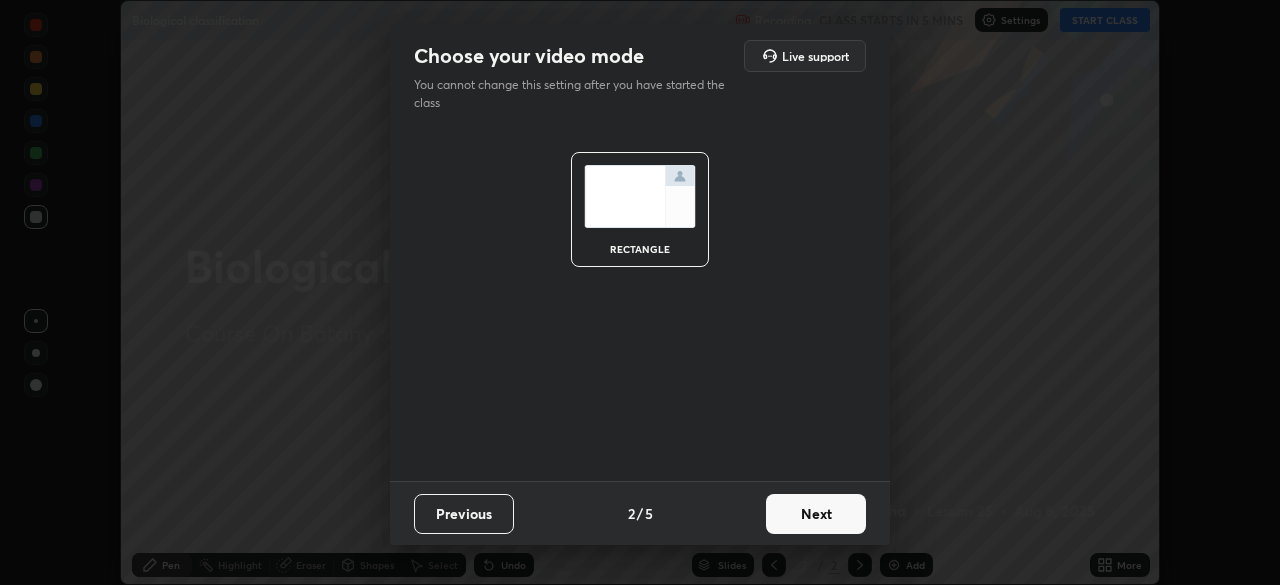 scroll, scrollTop: 0, scrollLeft: 0, axis: both 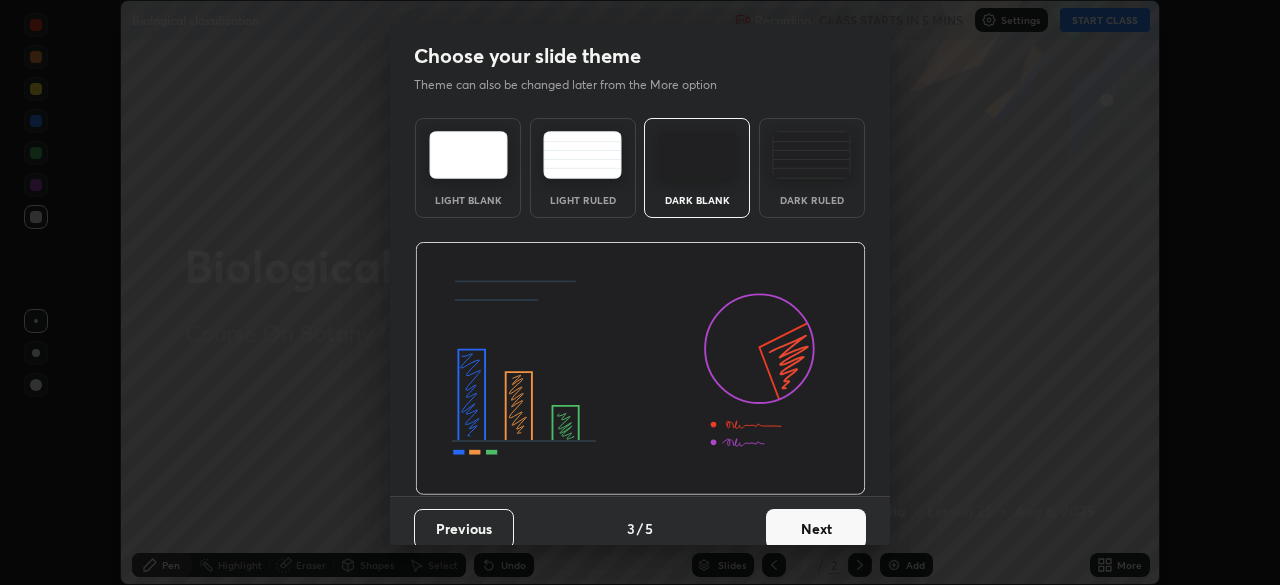 click on "Next" at bounding box center (816, 529) 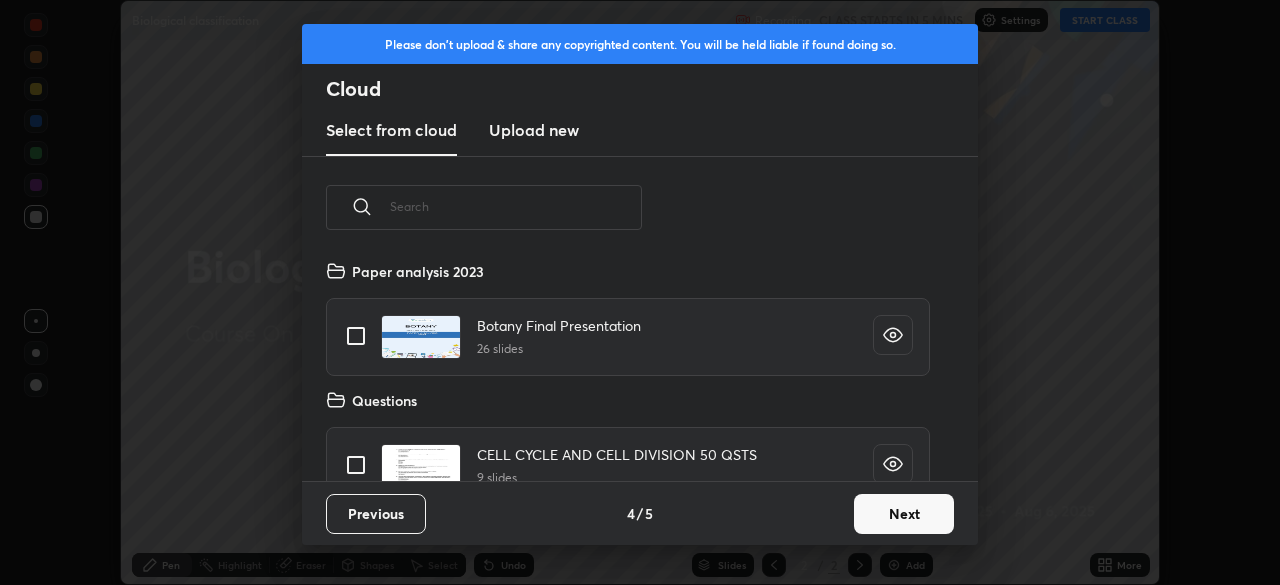 scroll, scrollTop: 7, scrollLeft: 11, axis: both 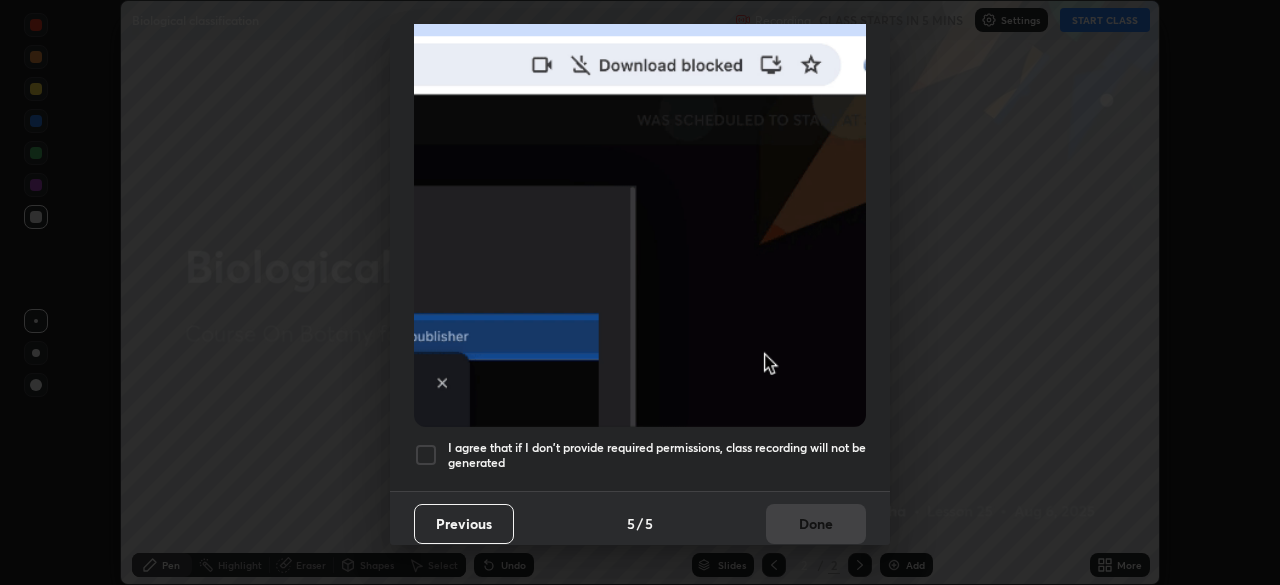 click at bounding box center (426, 455) 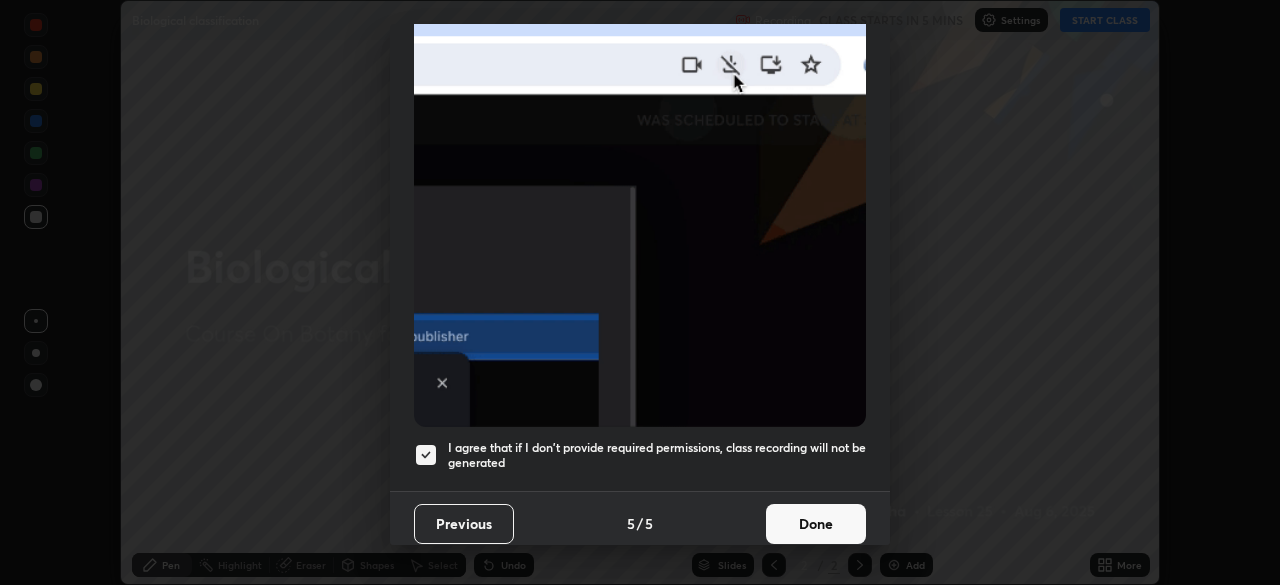 click on "Done" at bounding box center (816, 524) 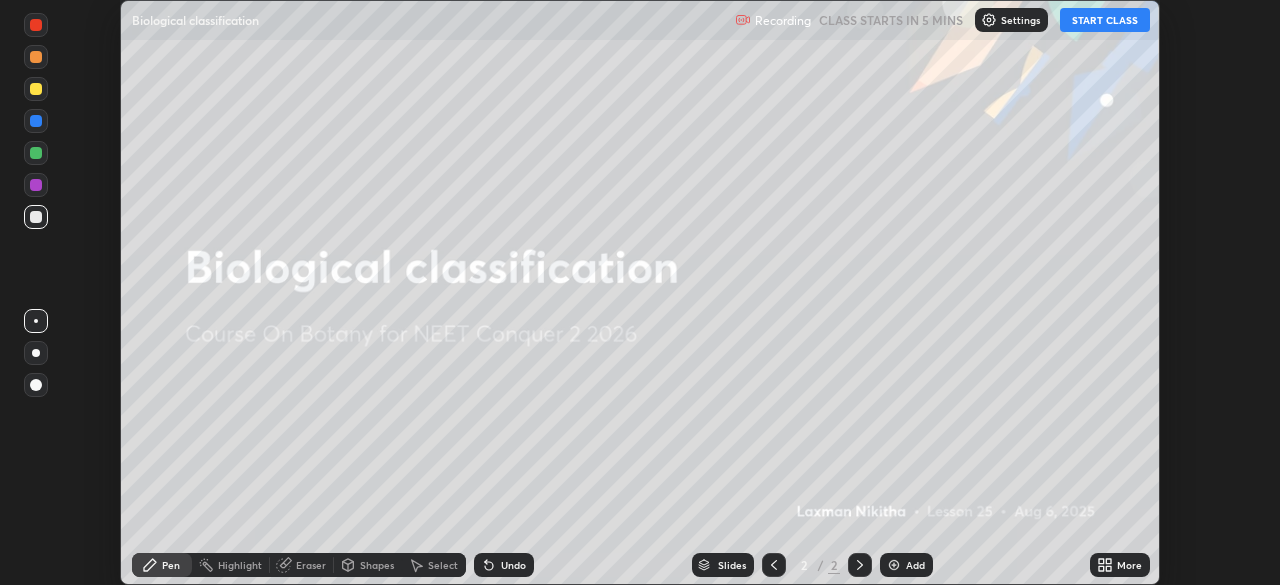 click on "START CLASS" at bounding box center (1105, 20) 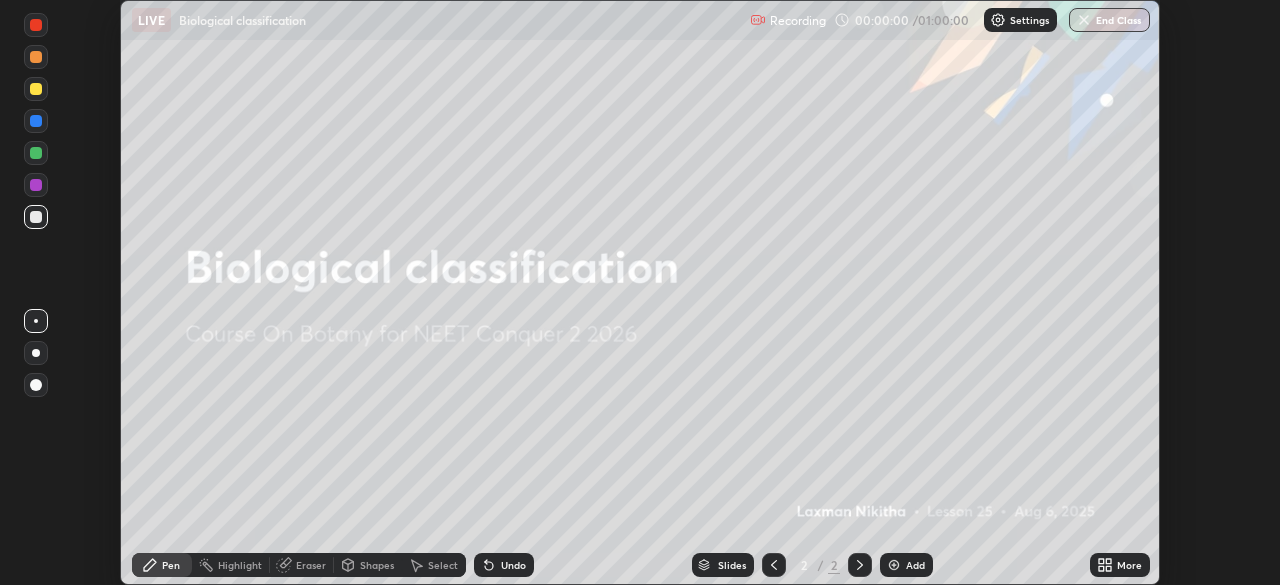 click on "Add" at bounding box center [915, 565] 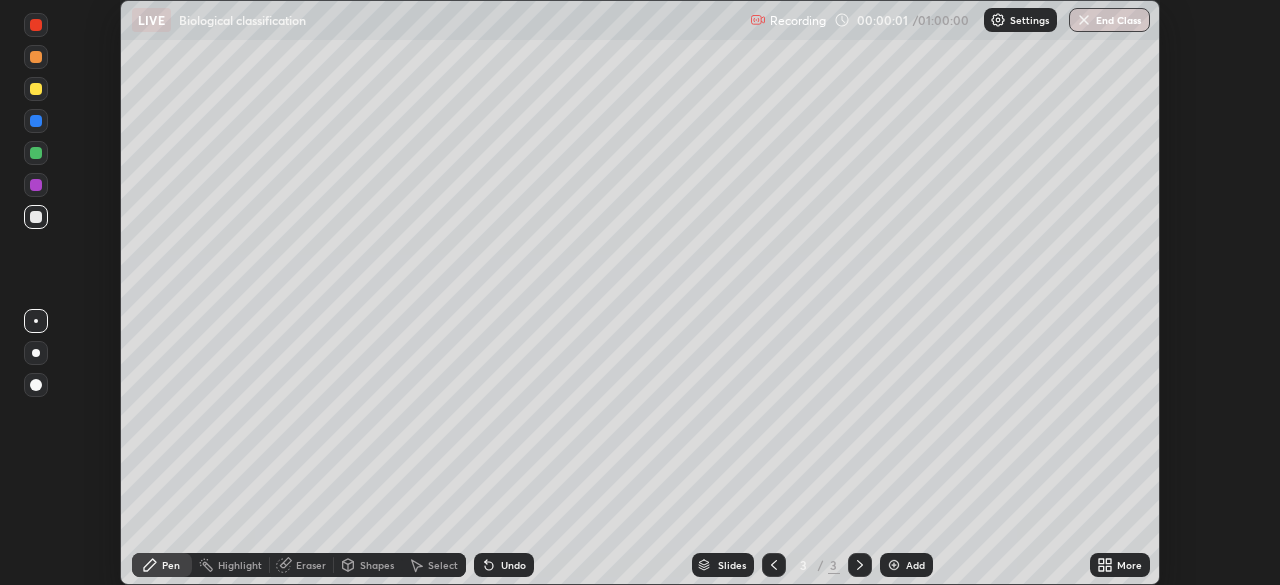 click on "More" at bounding box center [1129, 565] 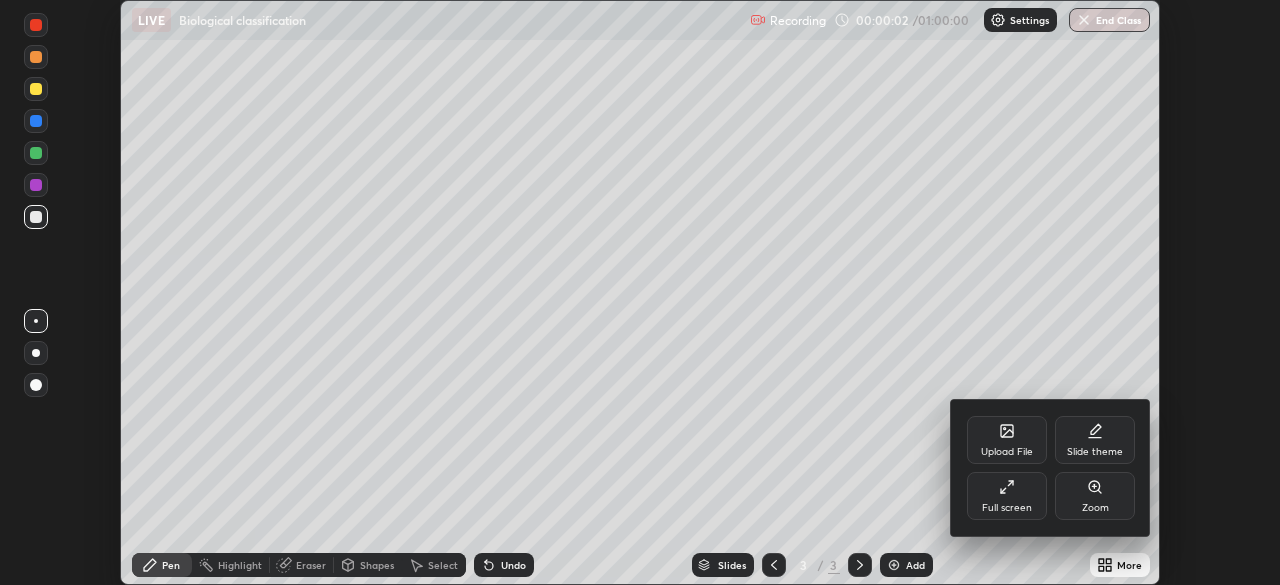click on "Full screen" at bounding box center [1007, 496] 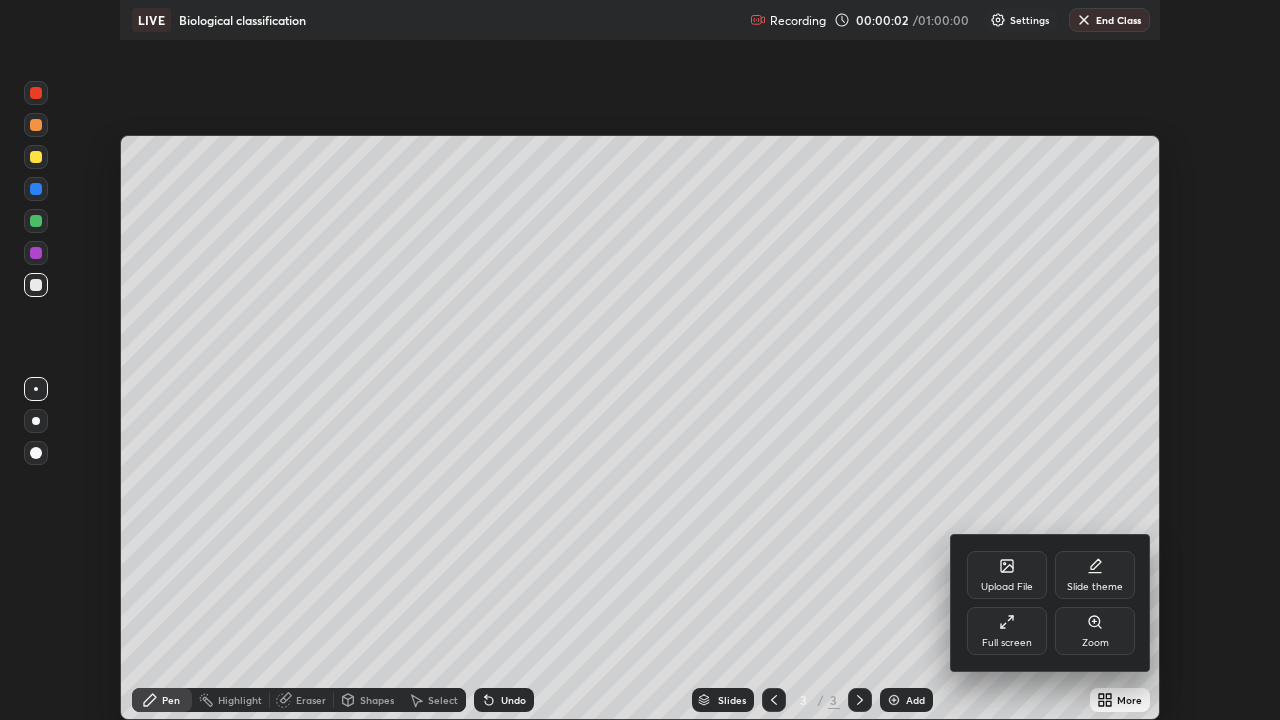 scroll, scrollTop: 99280, scrollLeft: 98720, axis: both 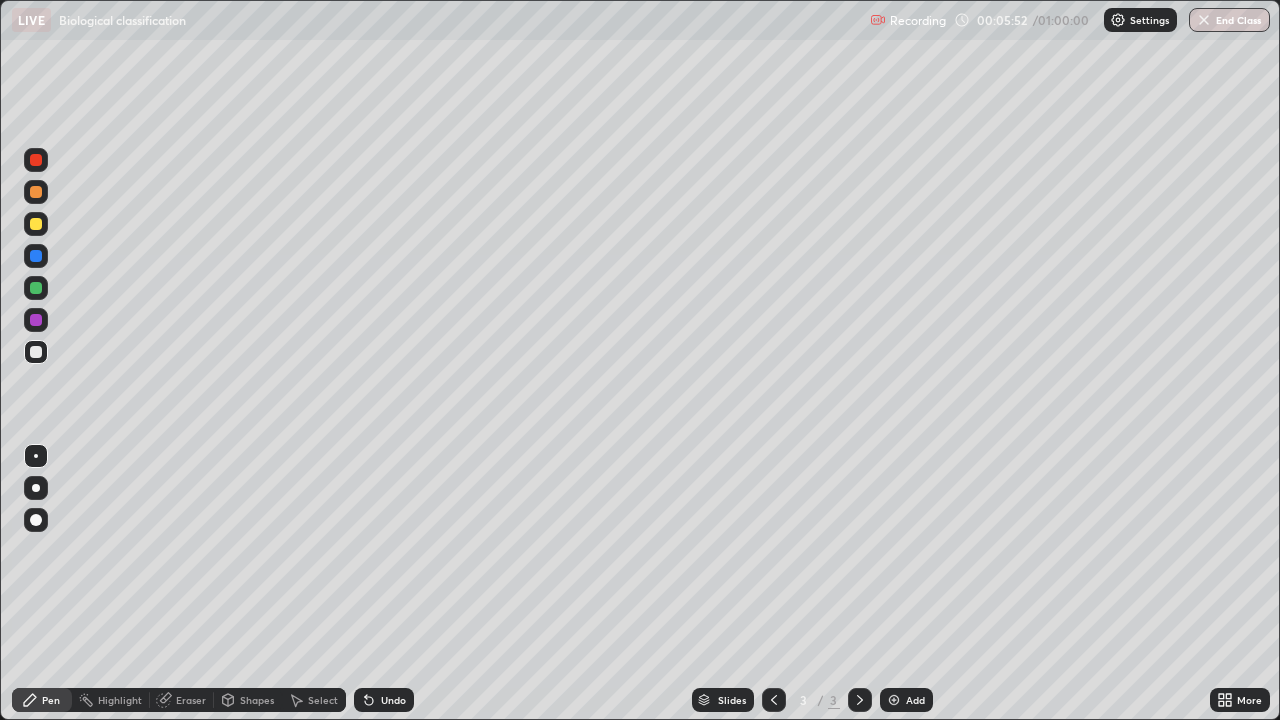 click on "Eraser" at bounding box center [182, 700] 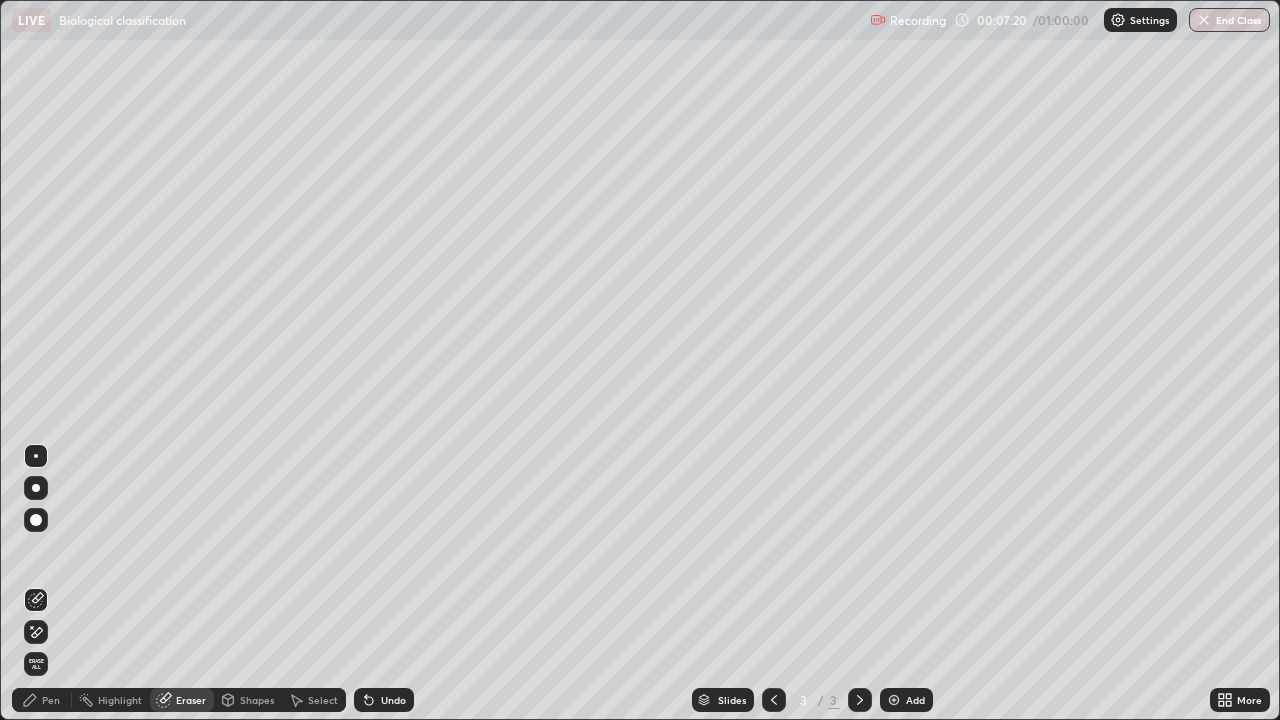 click on "Select" at bounding box center (323, 700) 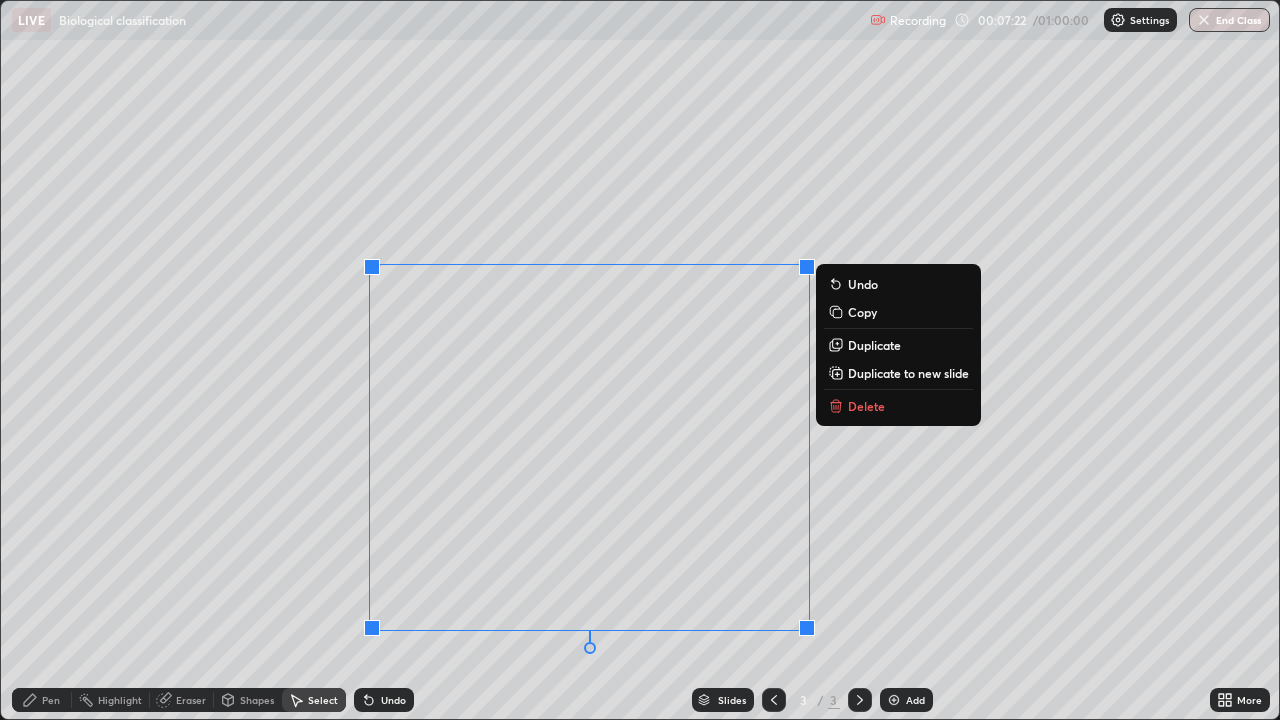 click on "Delete" at bounding box center (866, 406) 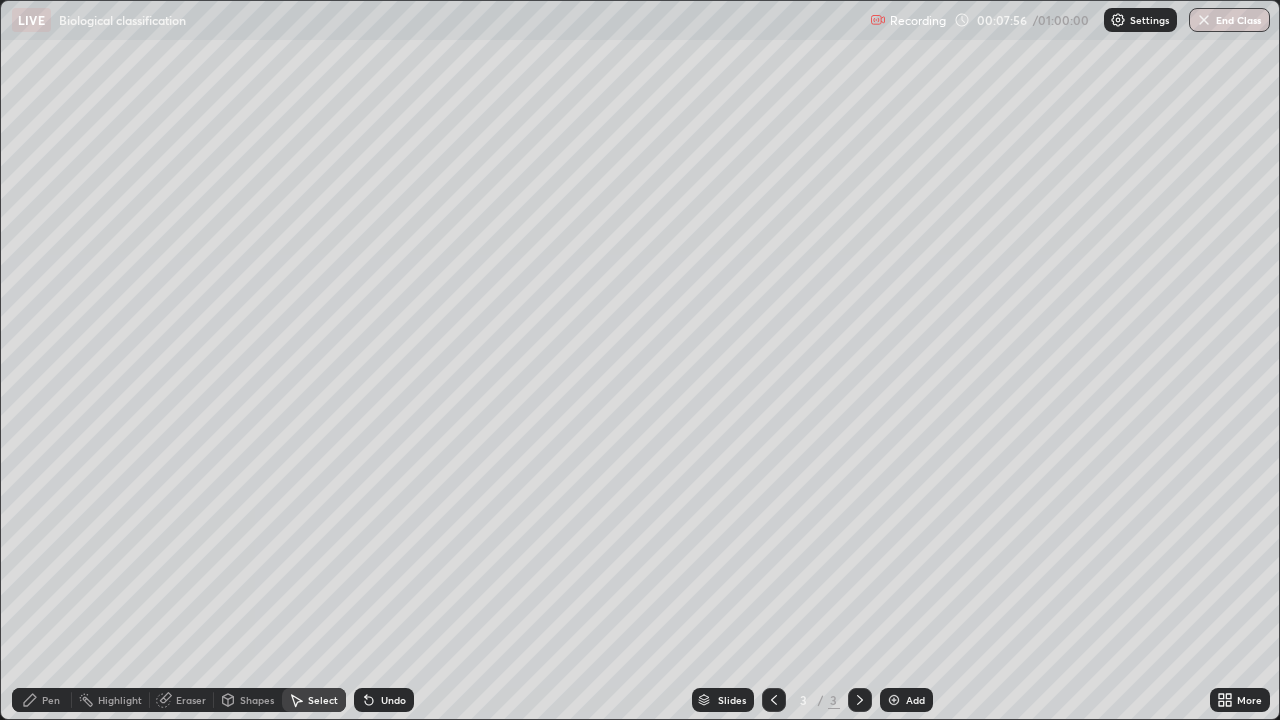 click on "Pen" at bounding box center (51, 700) 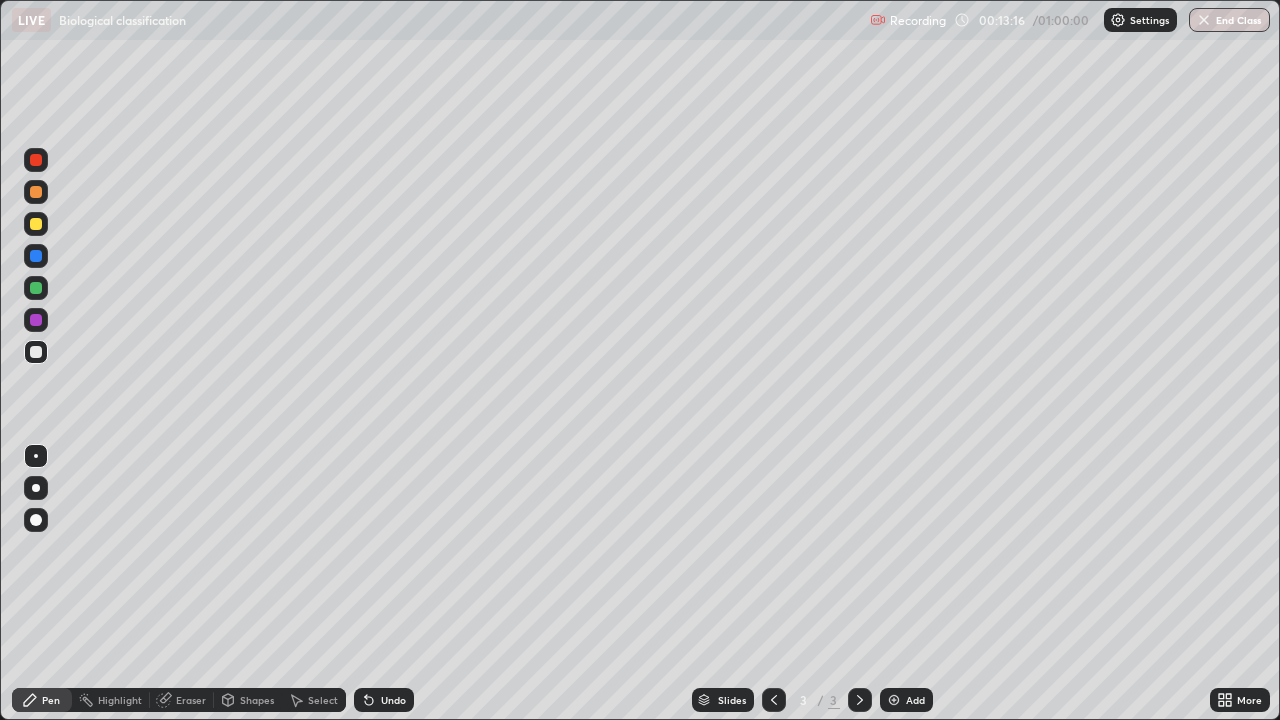 click at bounding box center [894, 700] 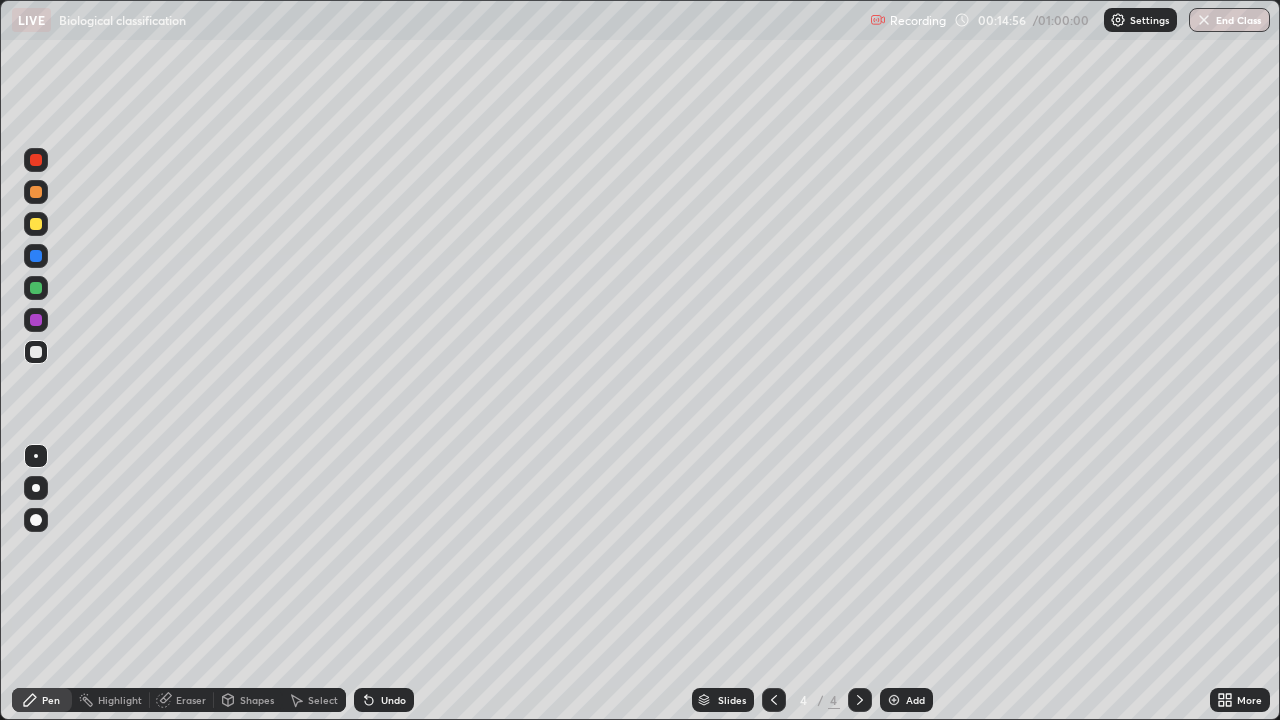 click at bounding box center [36, 224] 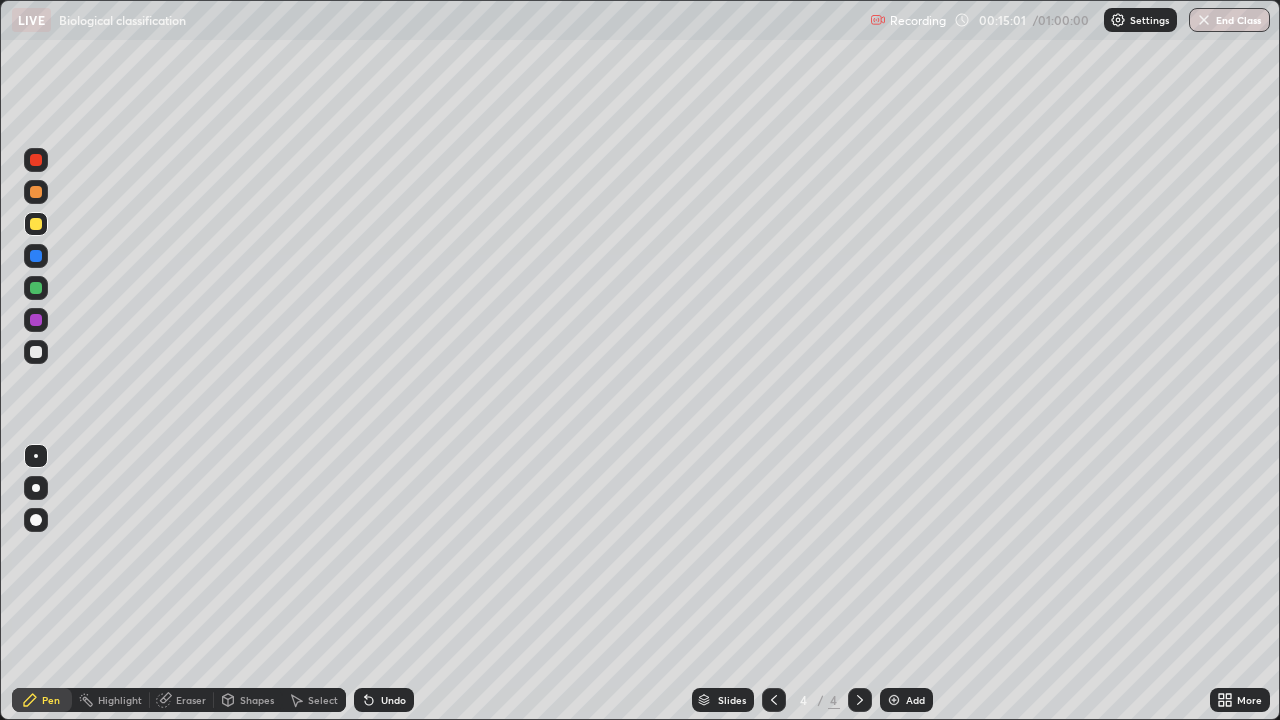 click on "Undo" at bounding box center [384, 700] 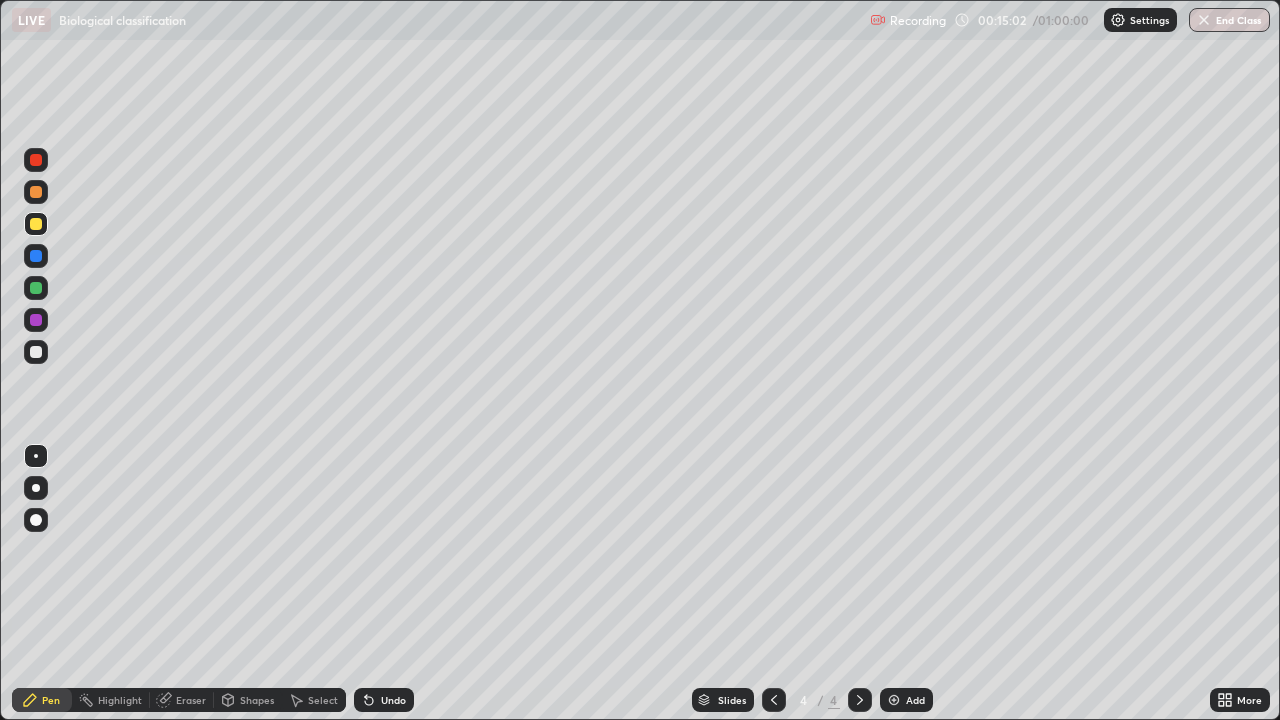 click on "Undo" at bounding box center (393, 700) 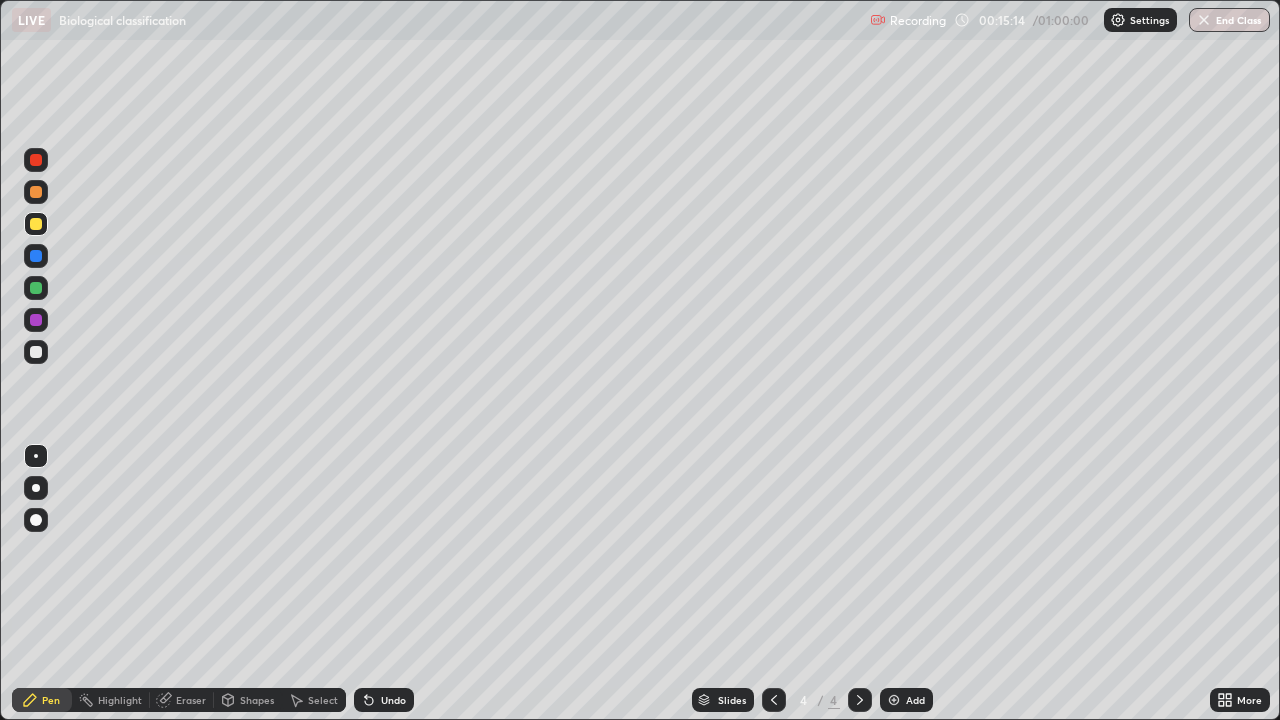 click at bounding box center (36, 320) 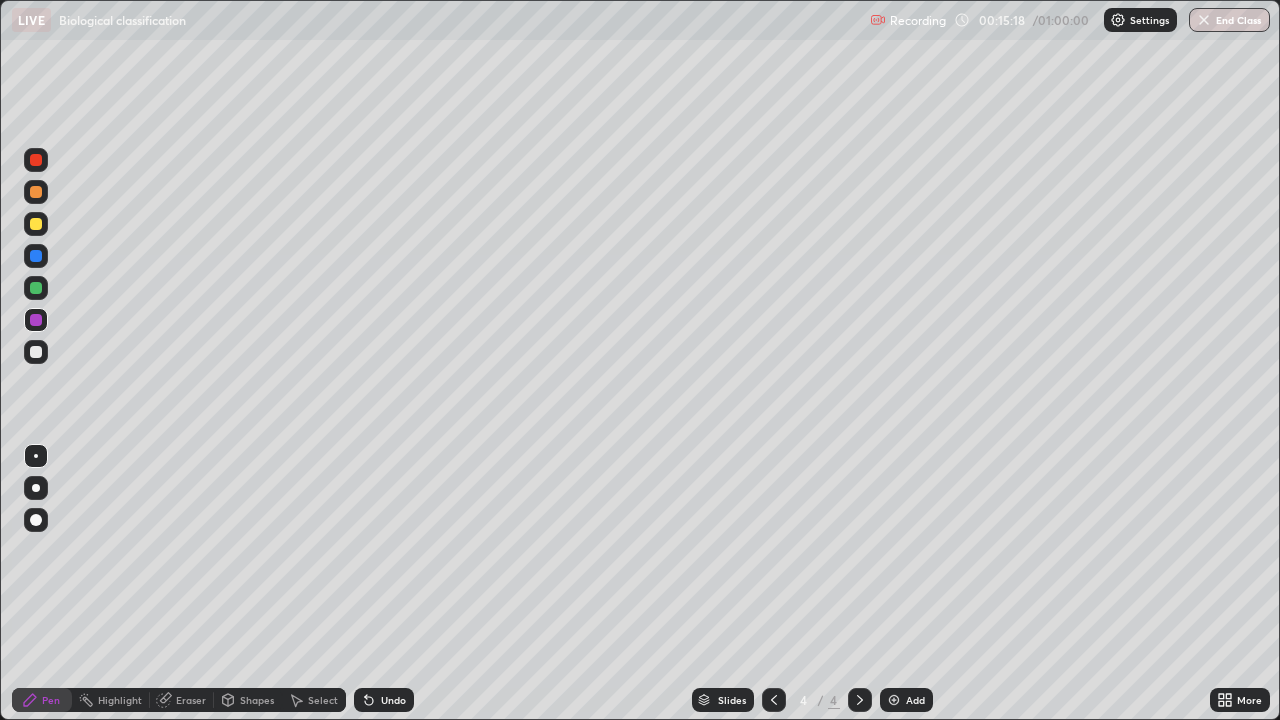 click on "Undo" at bounding box center [393, 700] 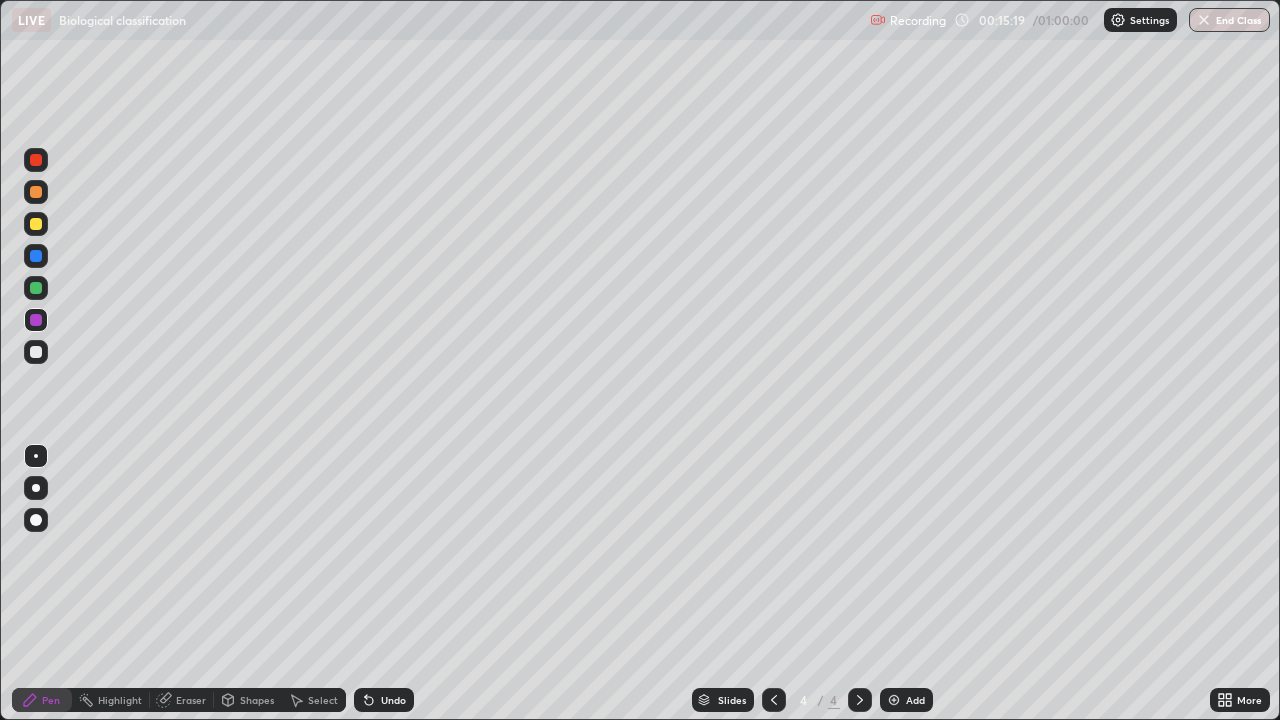 click on "Undo" at bounding box center [393, 700] 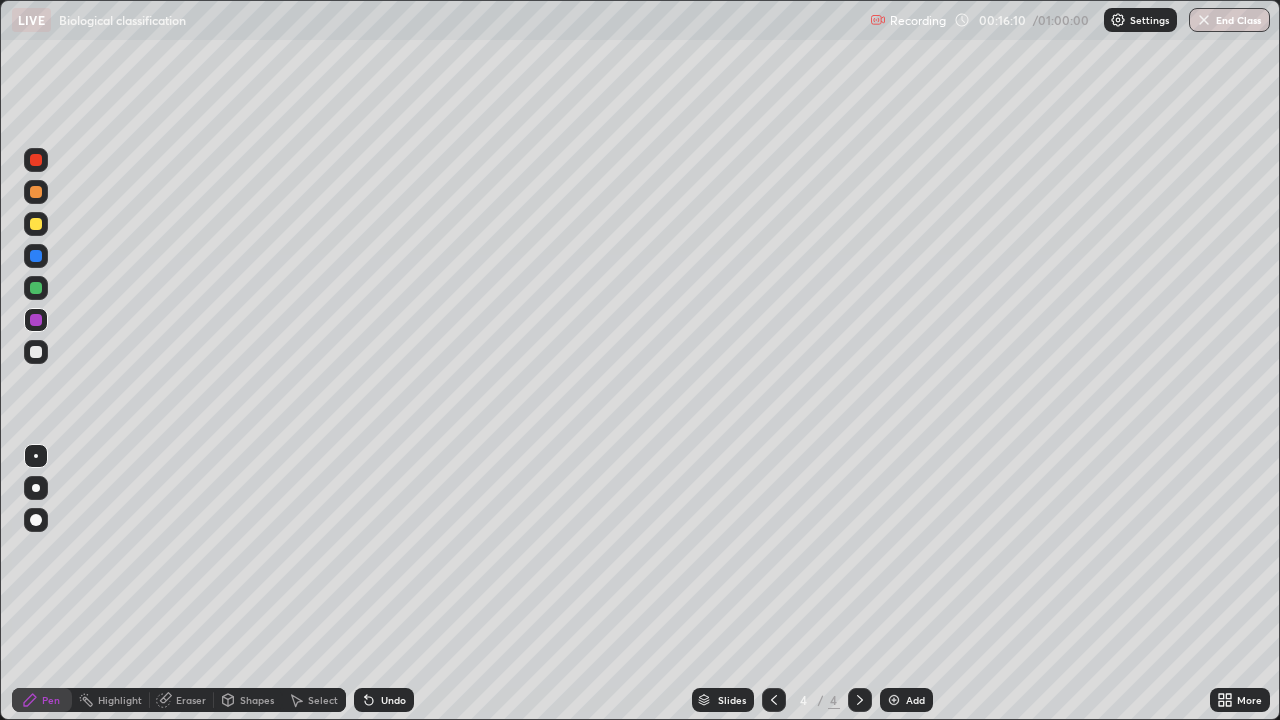 click at bounding box center [36, 224] 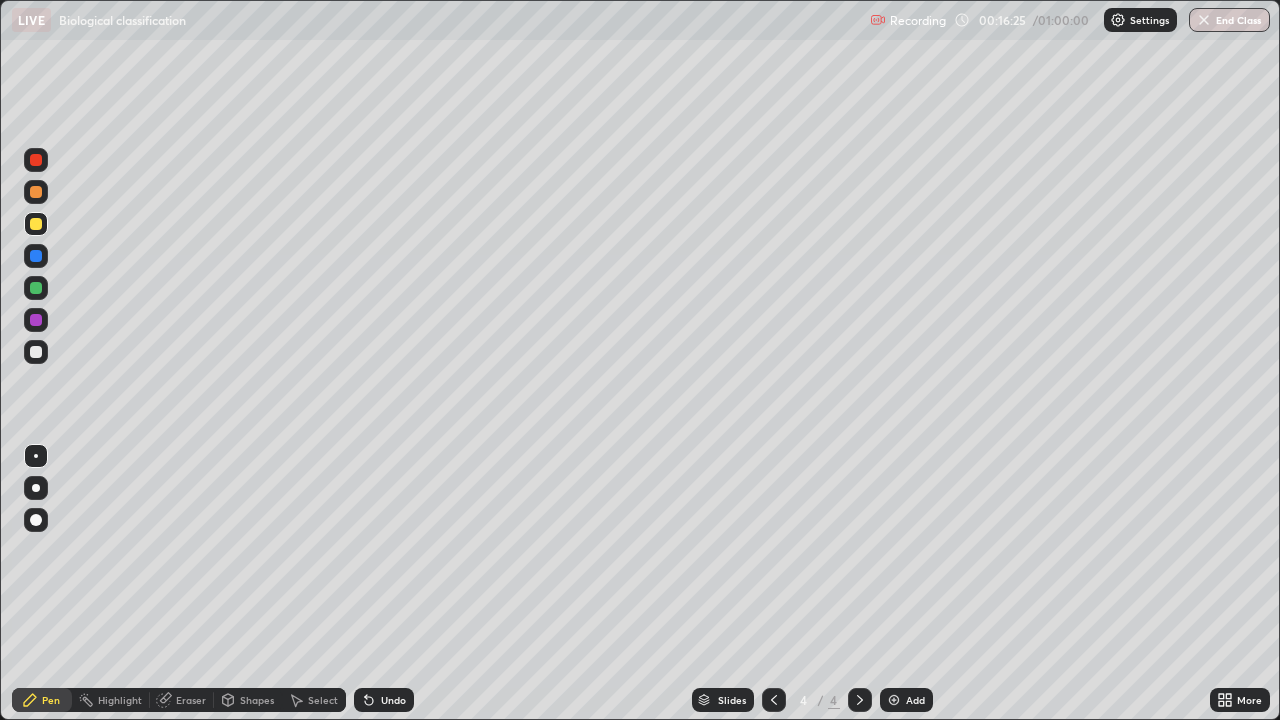 click at bounding box center (36, 320) 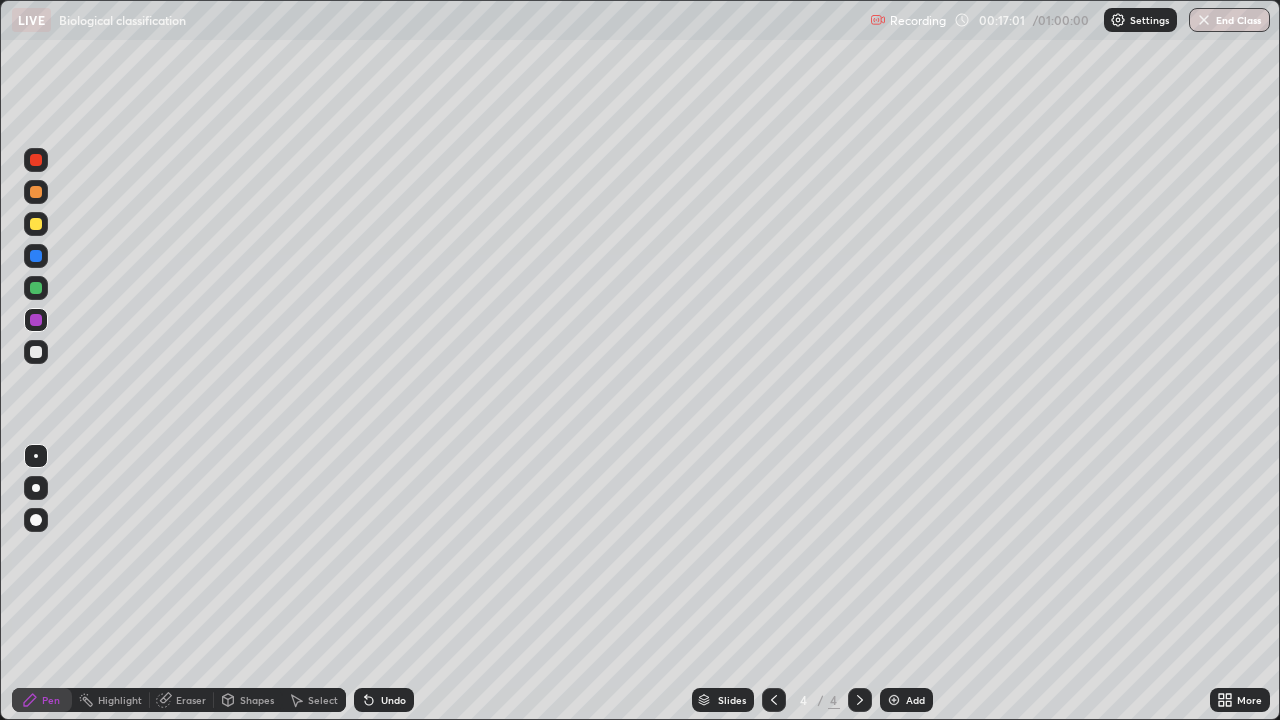 click on "Eraser" at bounding box center [191, 700] 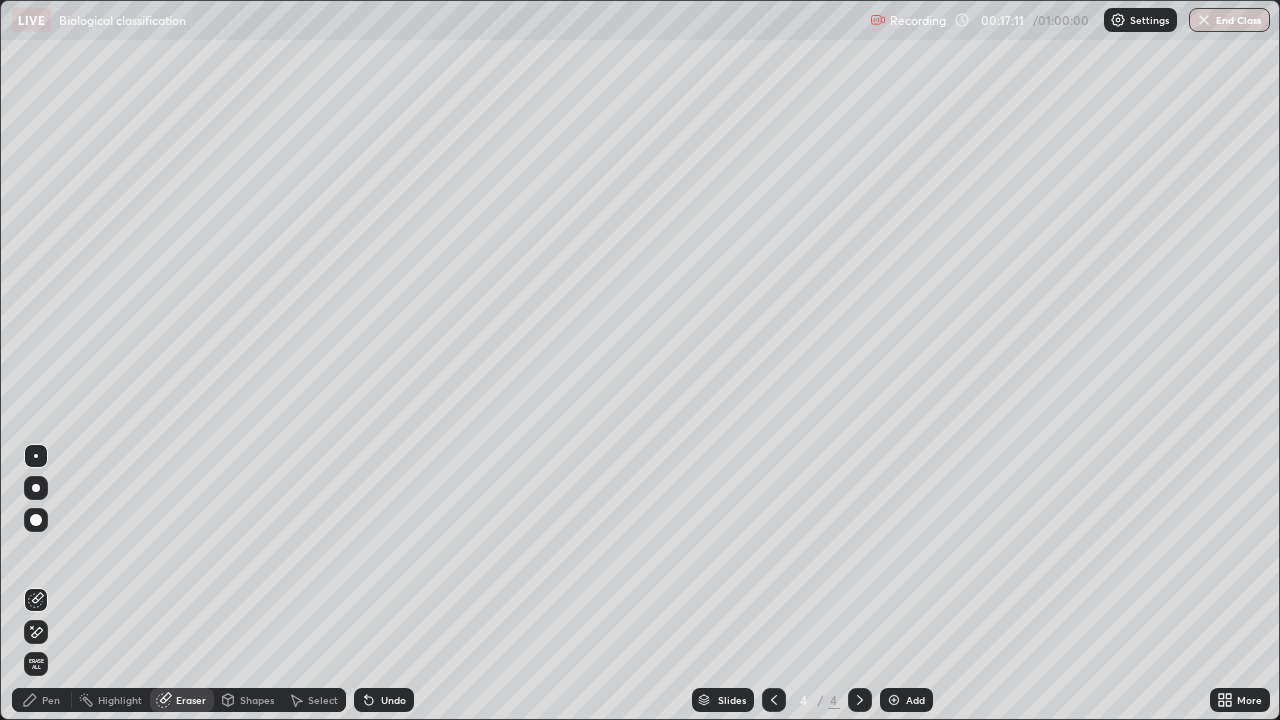 click on "Pen" at bounding box center [51, 700] 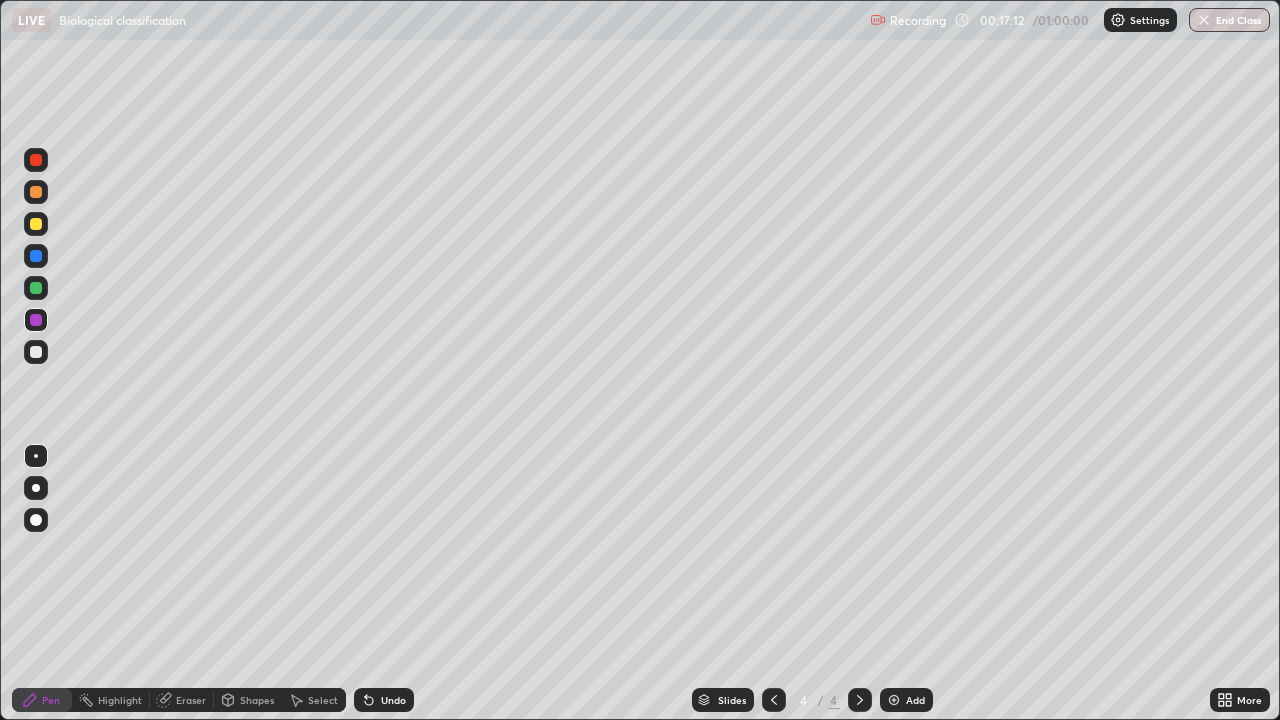 click at bounding box center [36, 352] 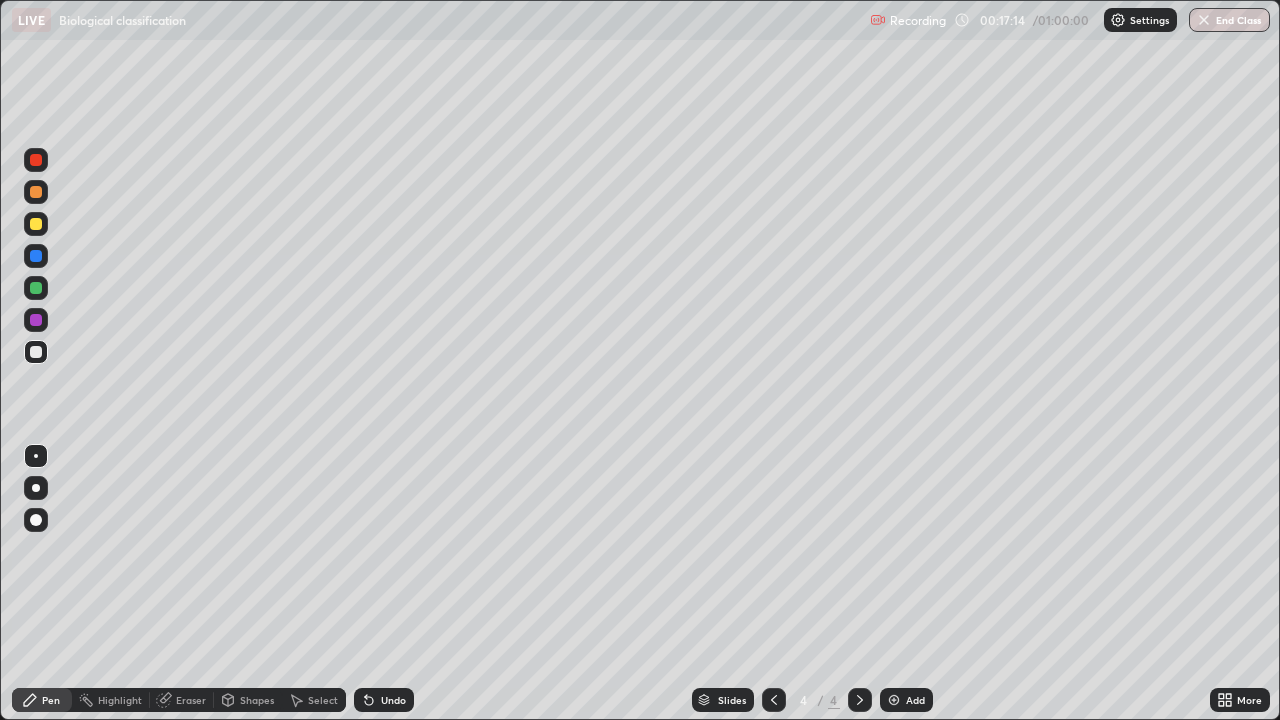 click at bounding box center [36, 224] 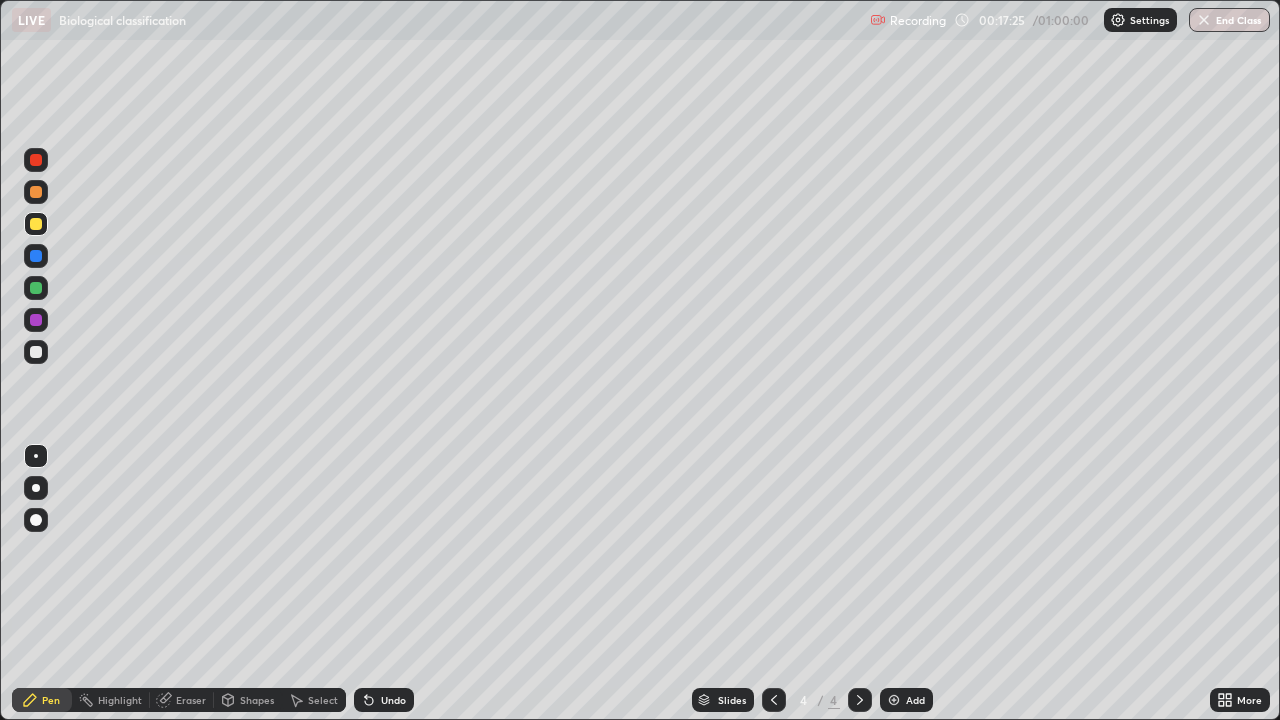 click at bounding box center [36, 320] 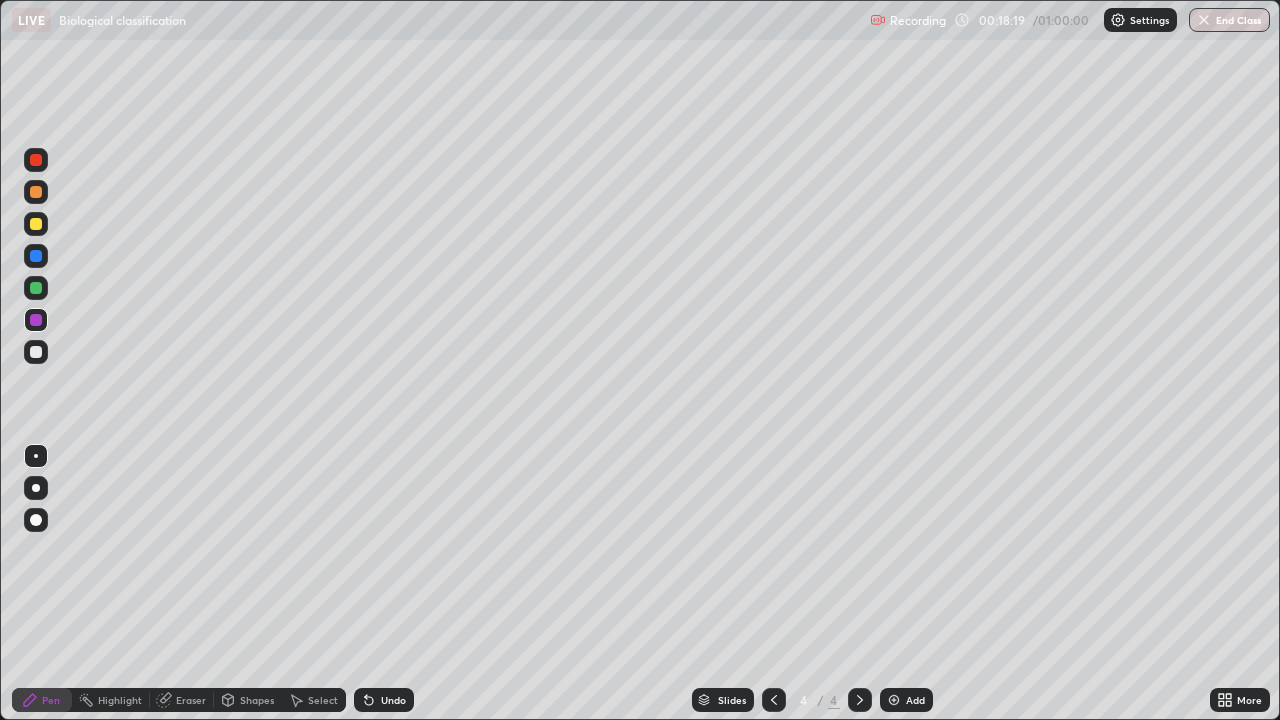 click on "Undo" at bounding box center [393, 700] 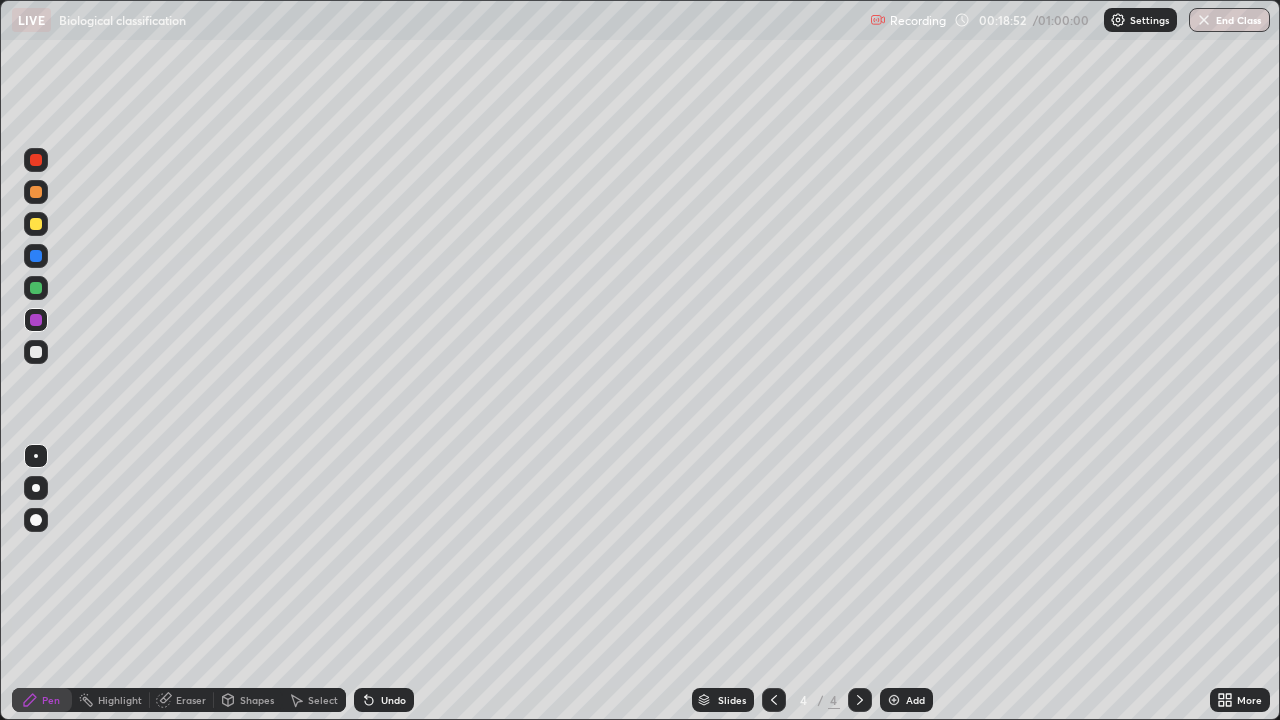 click at bounding box center (36, 352) 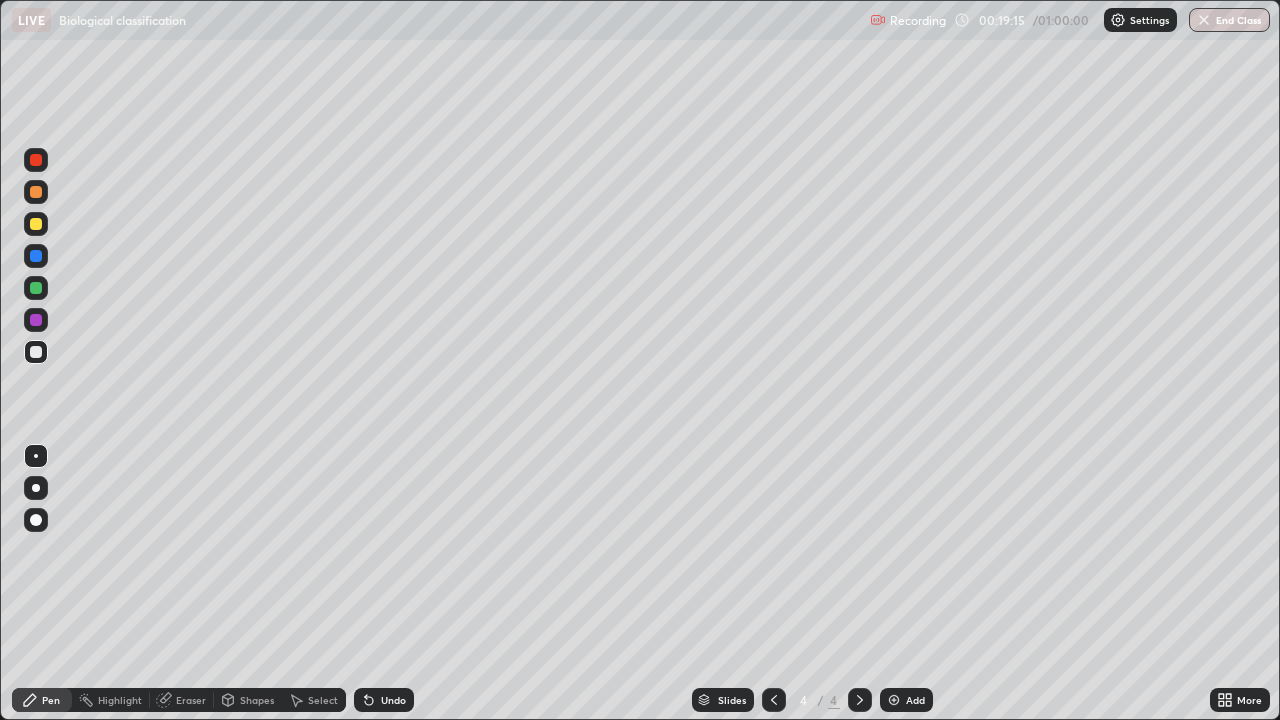 click at bounding box center (36, 224) 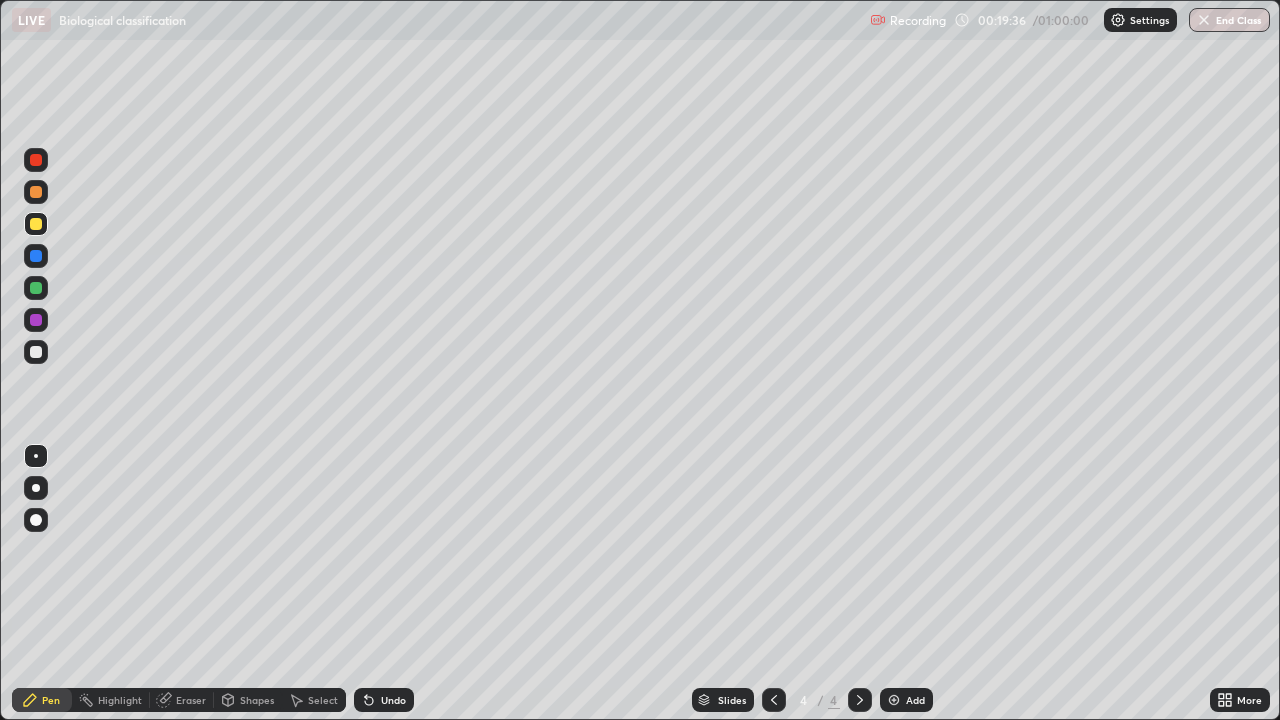 click at bounding box center (36, 288) 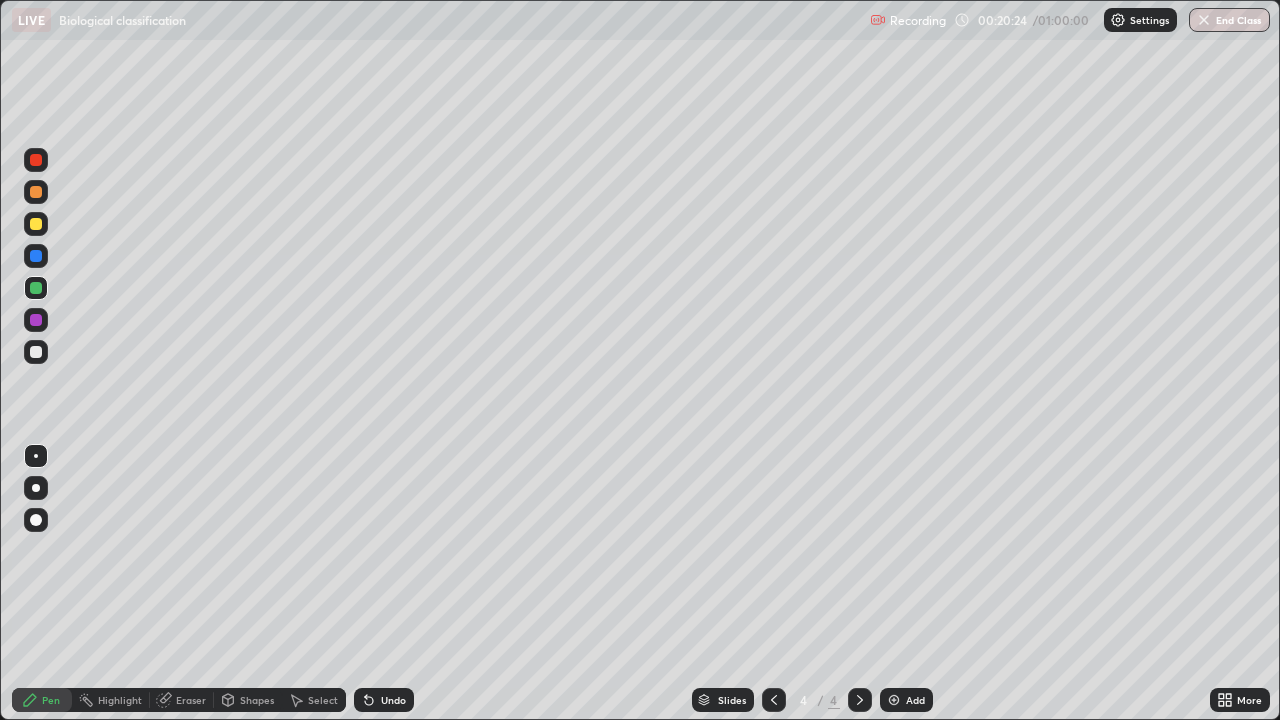 click at bounding box center (36, 320) 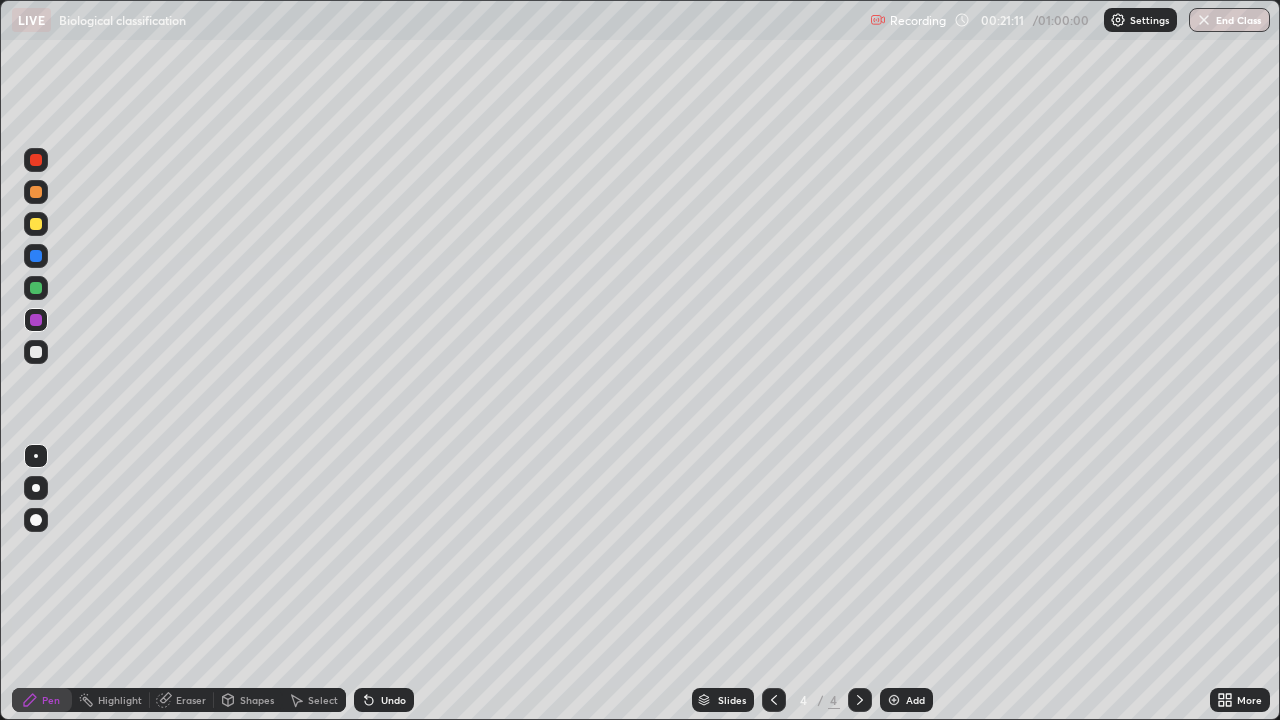 click at bounding box center [36, 224] 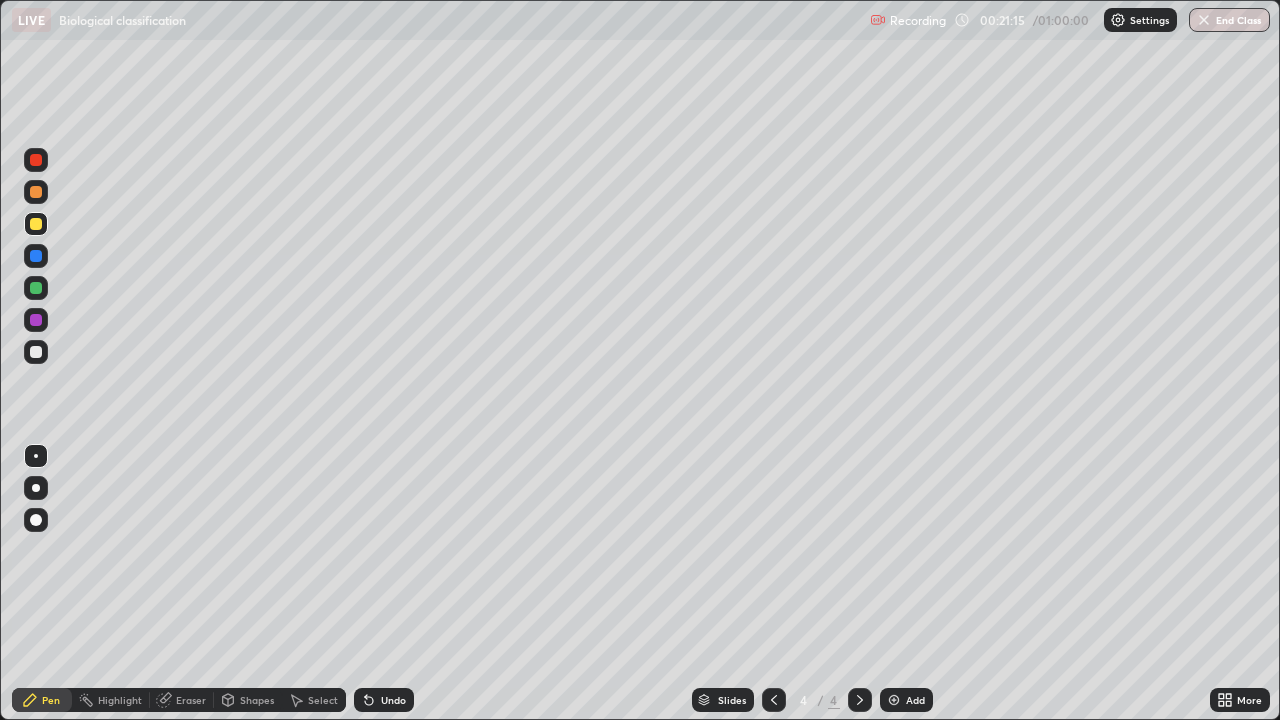 click on "Undo" at bounding box center [384, 700] 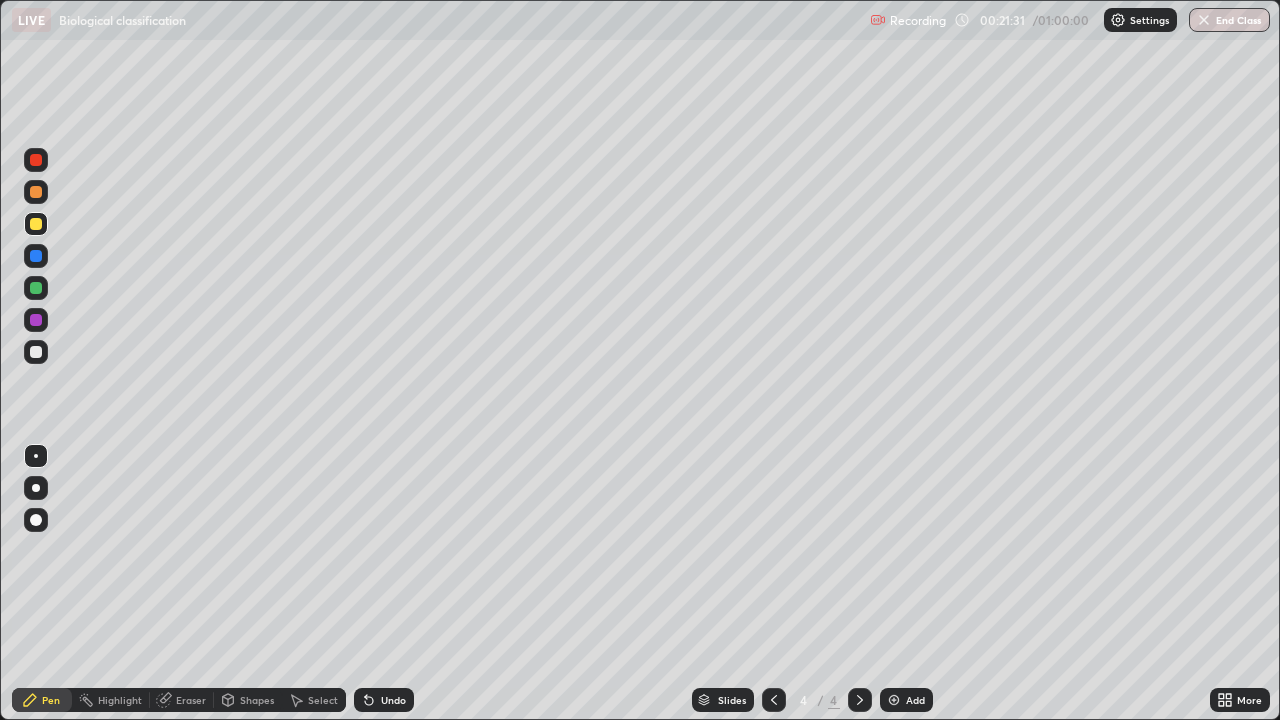 click at bounding box center [36, 288] 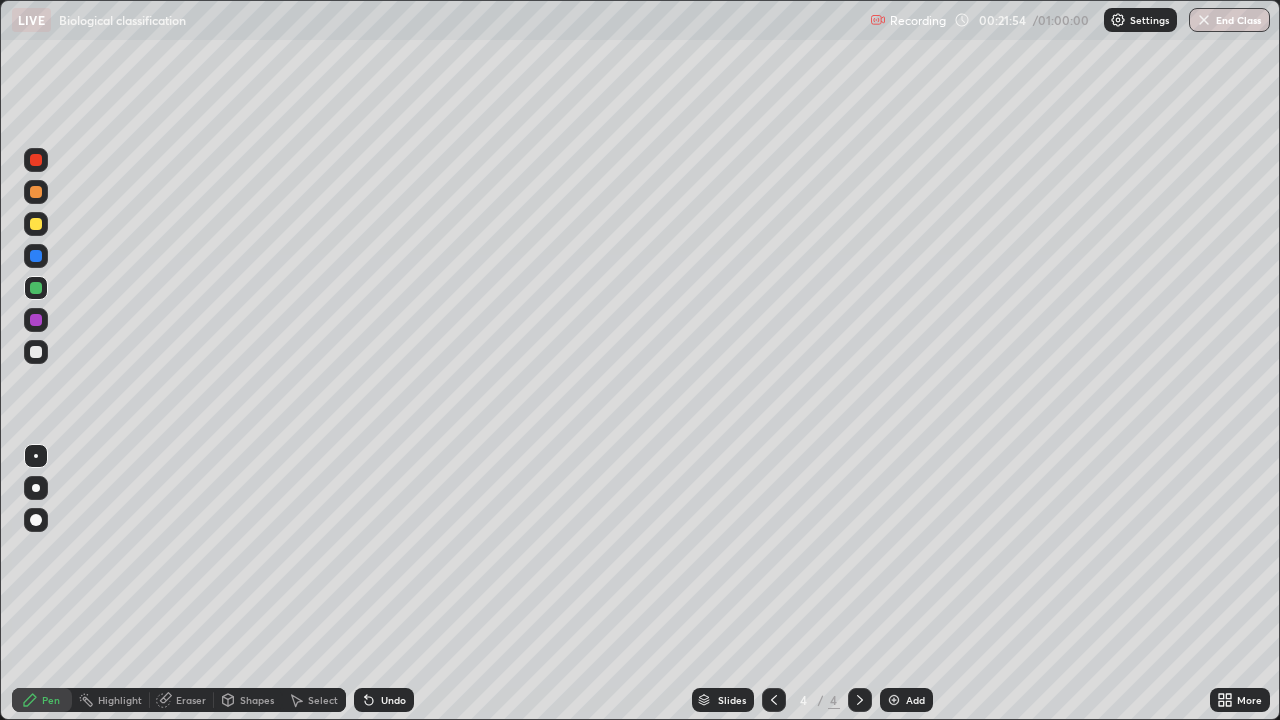 click at bounding box center (36, 320) 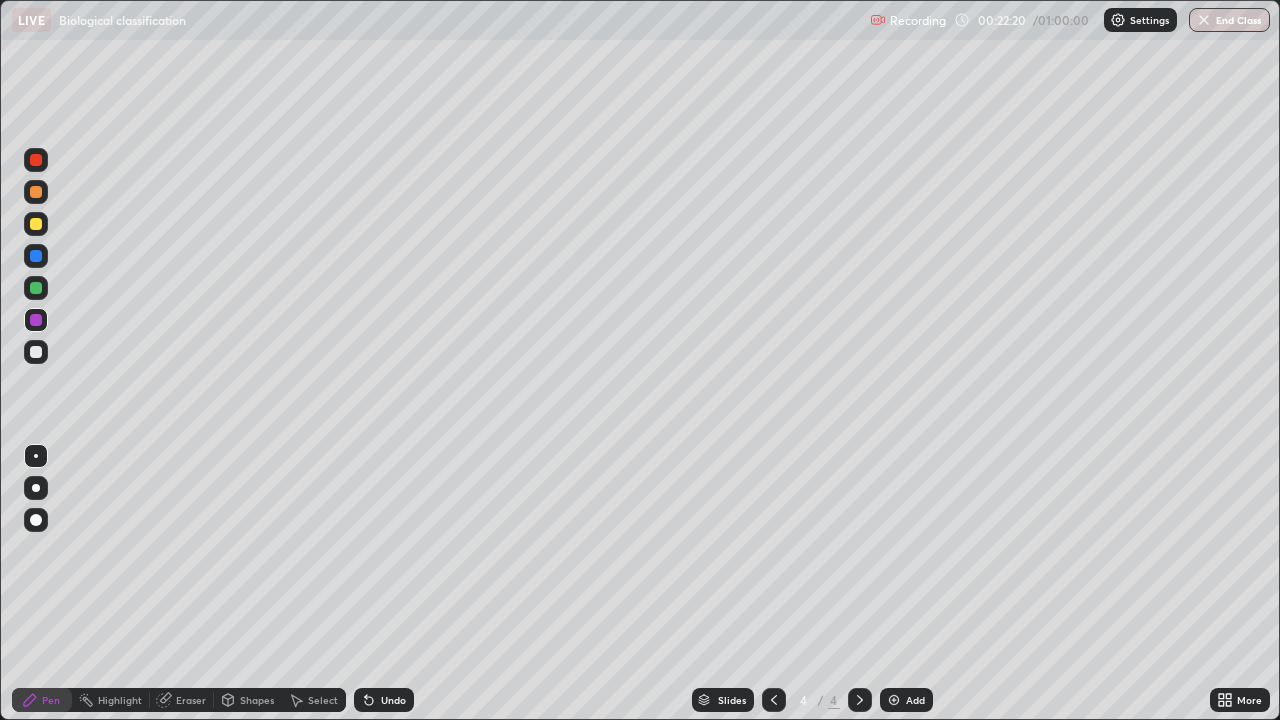 click at bounding box center (36, 352) 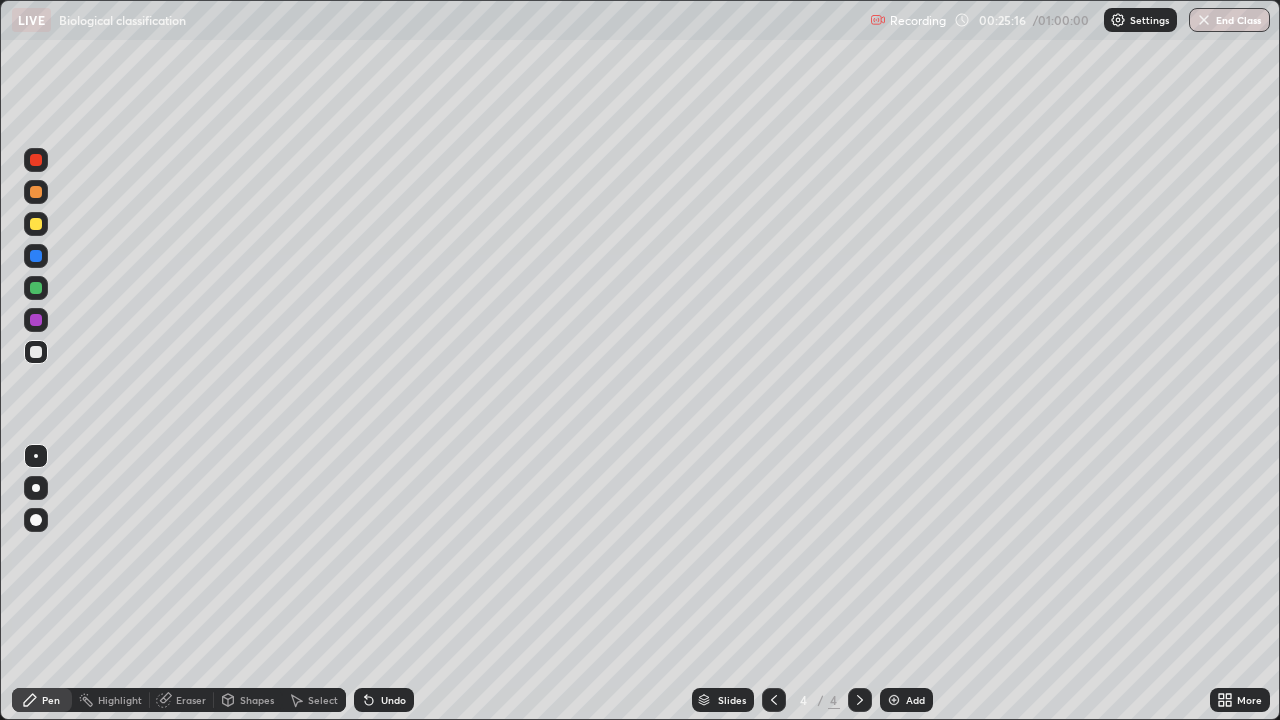 click on "Add" at bounding box center [915, 700] 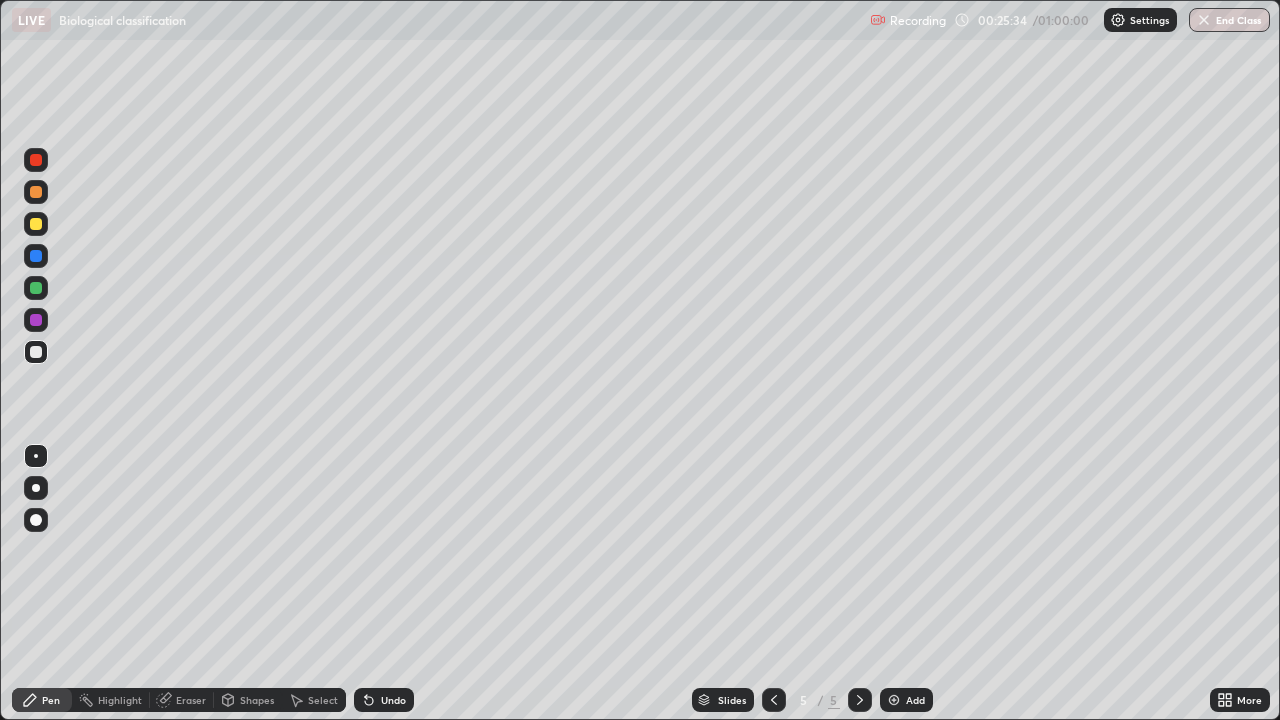 click at bounding box center [36, 256] 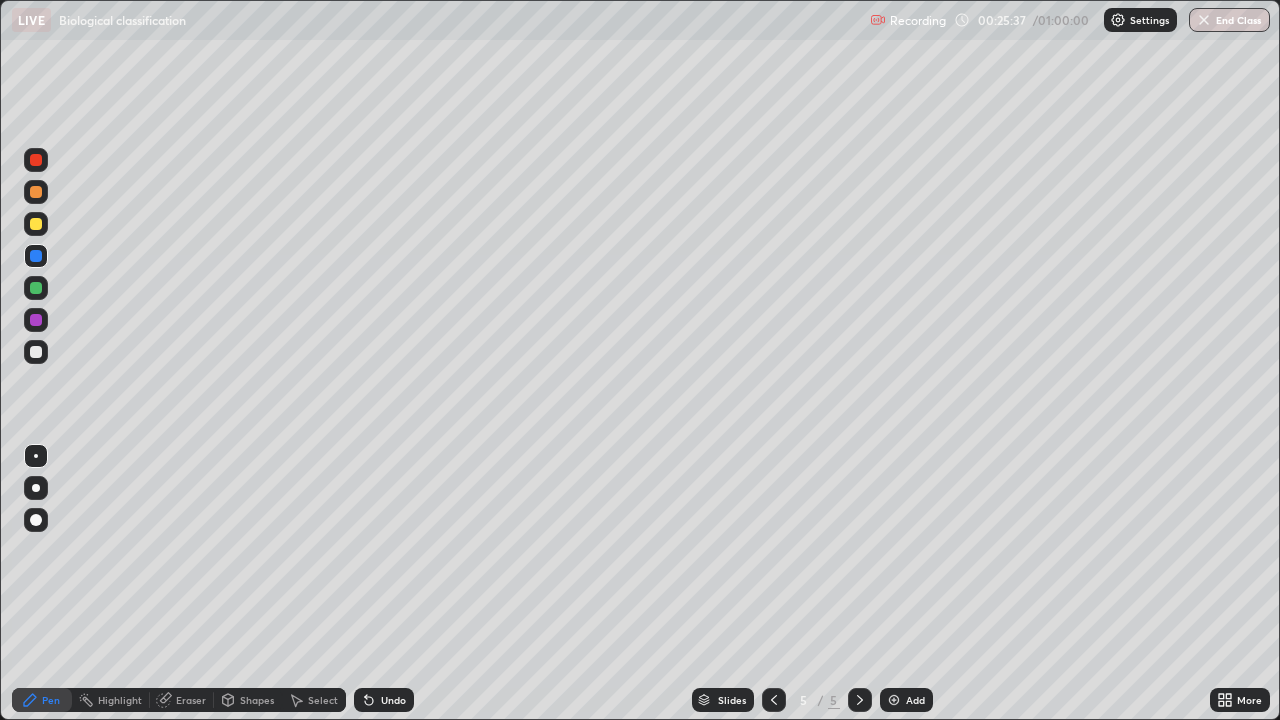 click at bounding box center [36, 224] 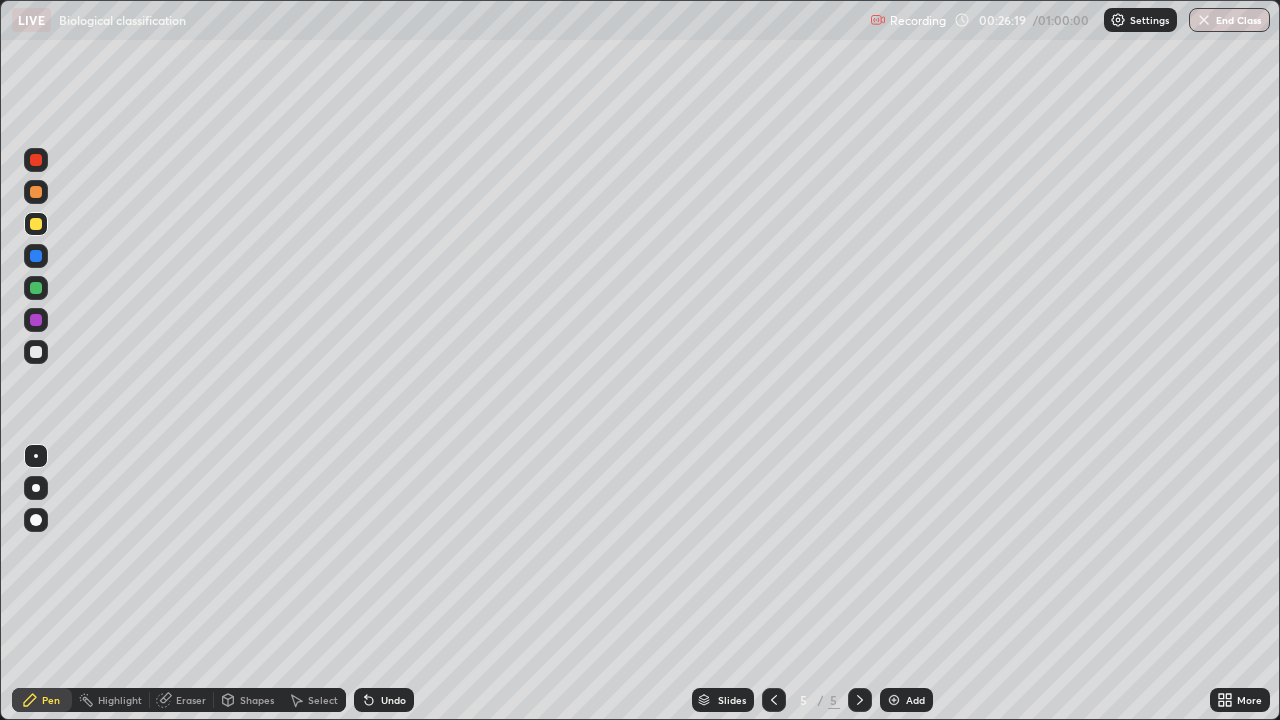 click at bounding box center [36, 320] 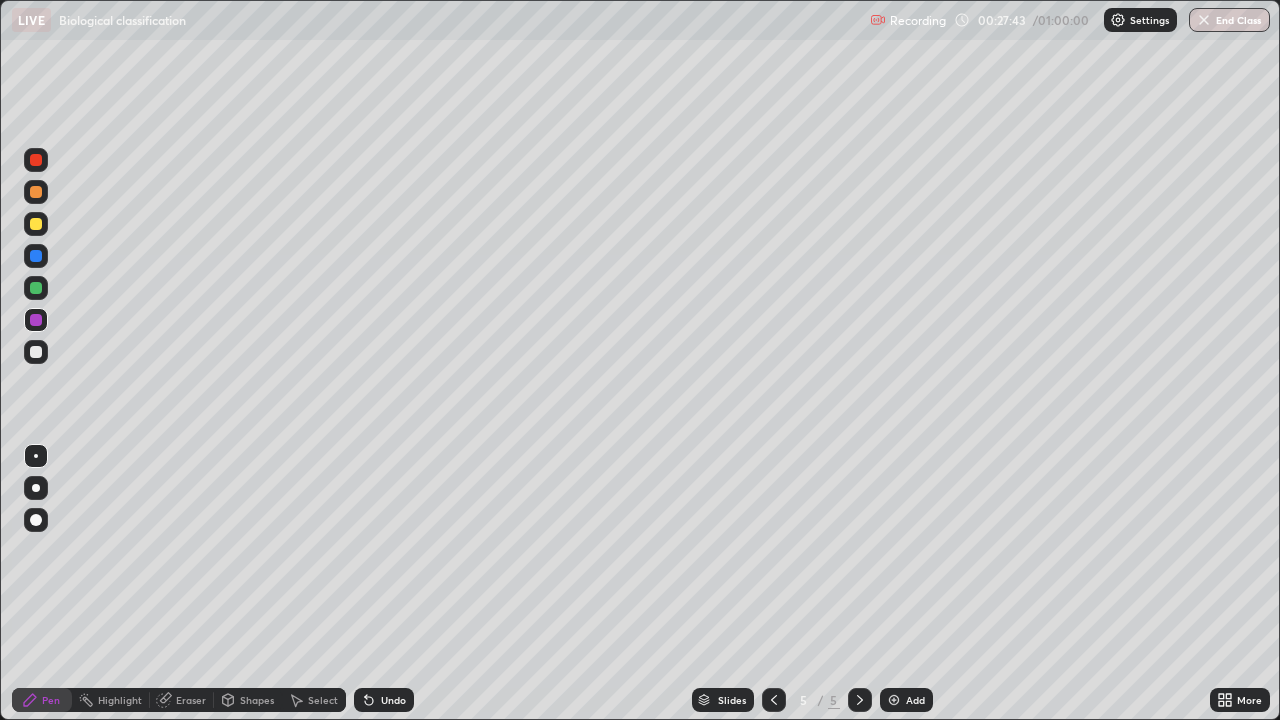 click on "Eraser" at bounding box center (191, 700) 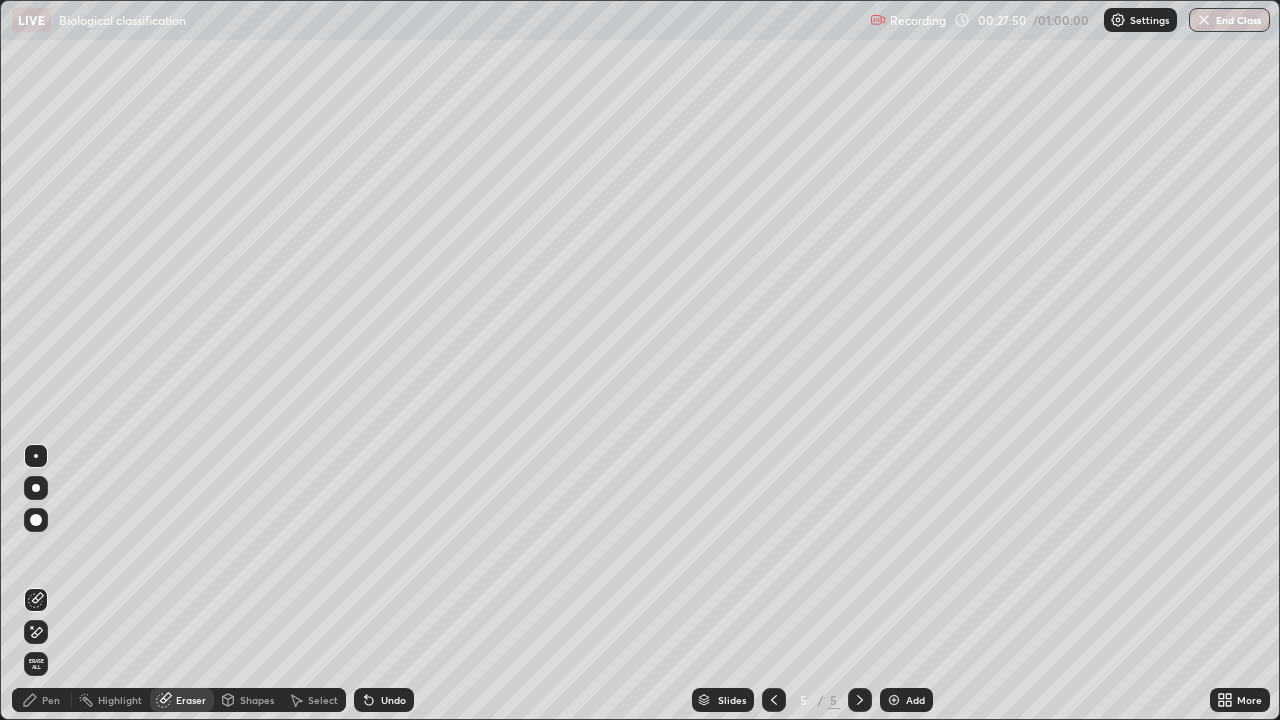 click on "Pen" at bounding box center [51, 700] 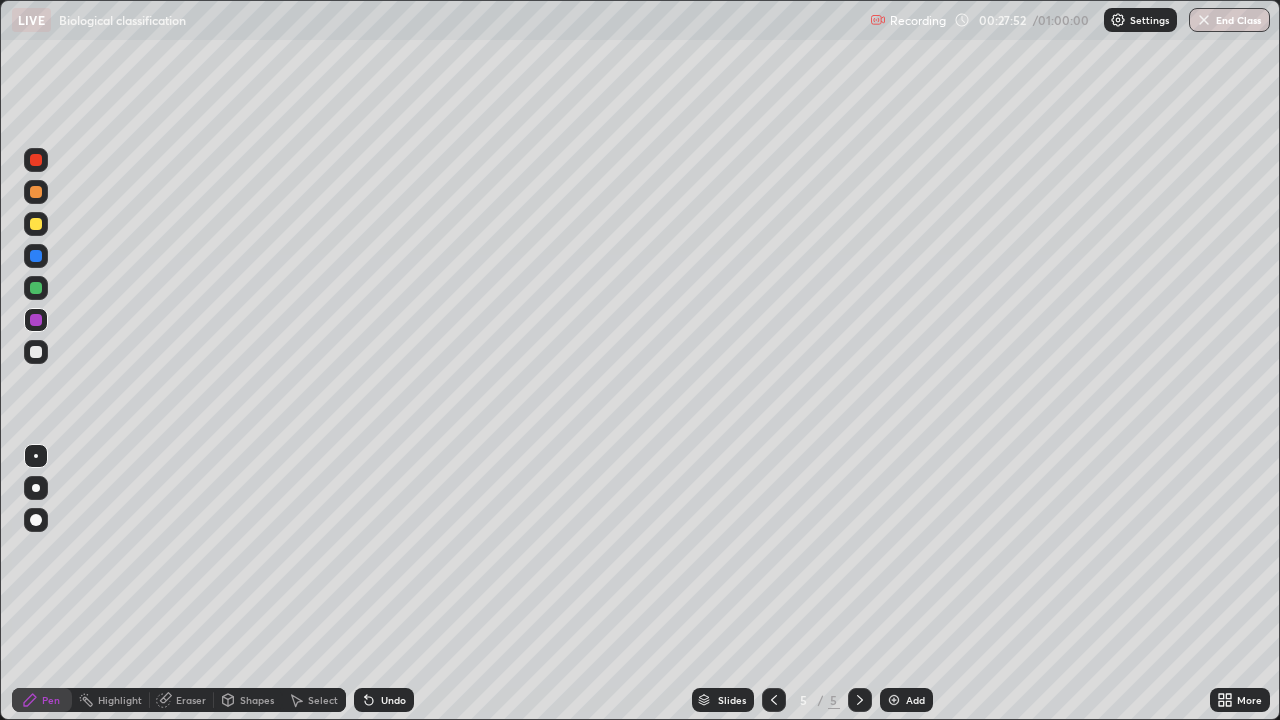 click at bounding box center [36, 352] 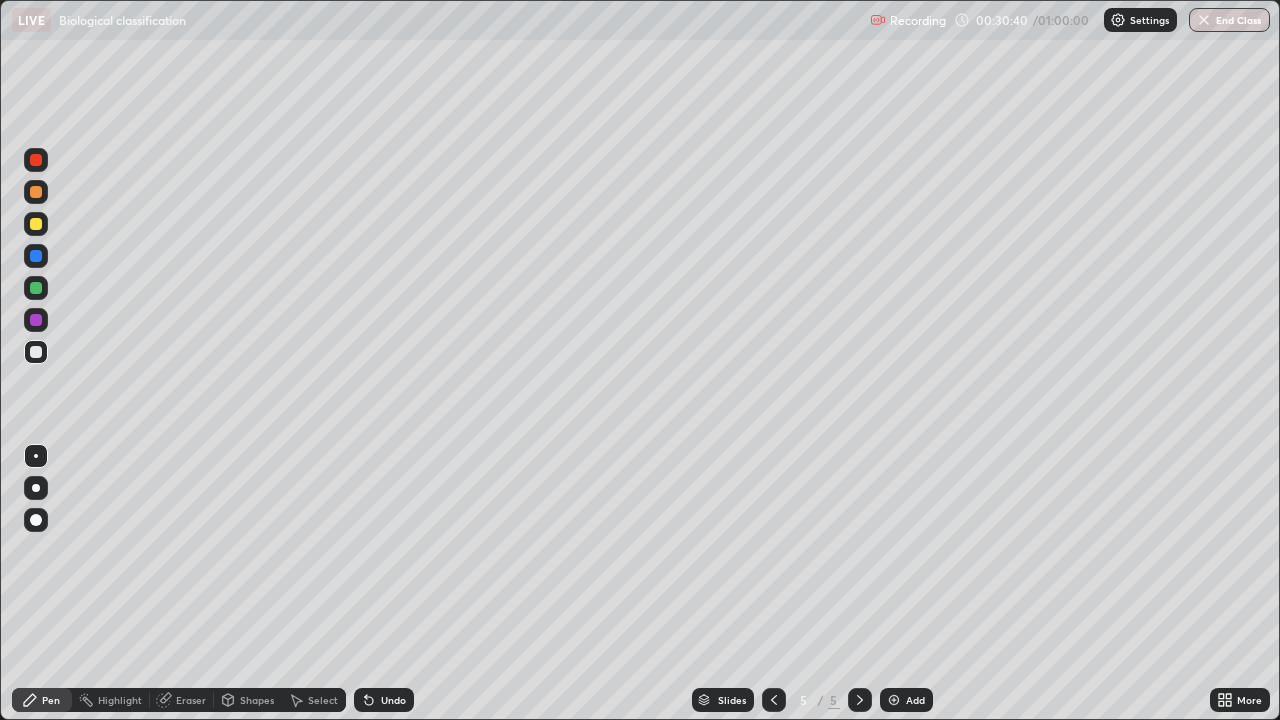 click on "Undo" at bounding box center (393, 700) 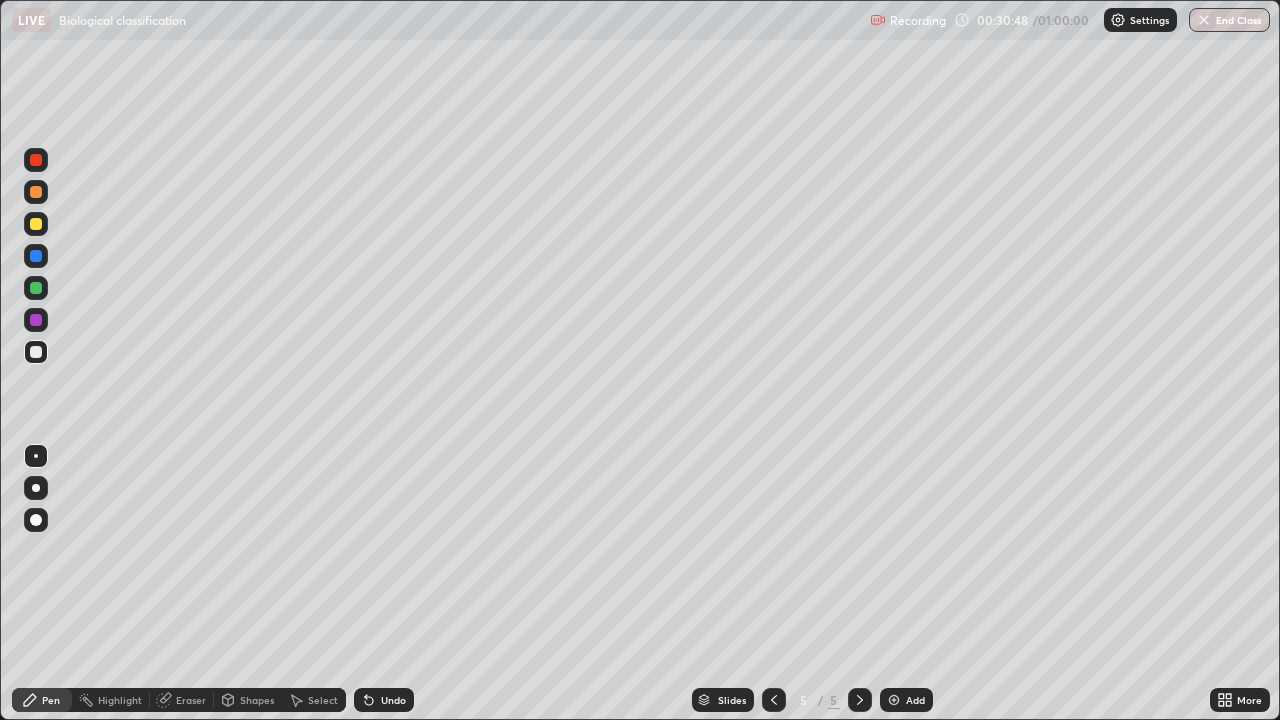 click on "Undo" at bounding box center (384, 700) 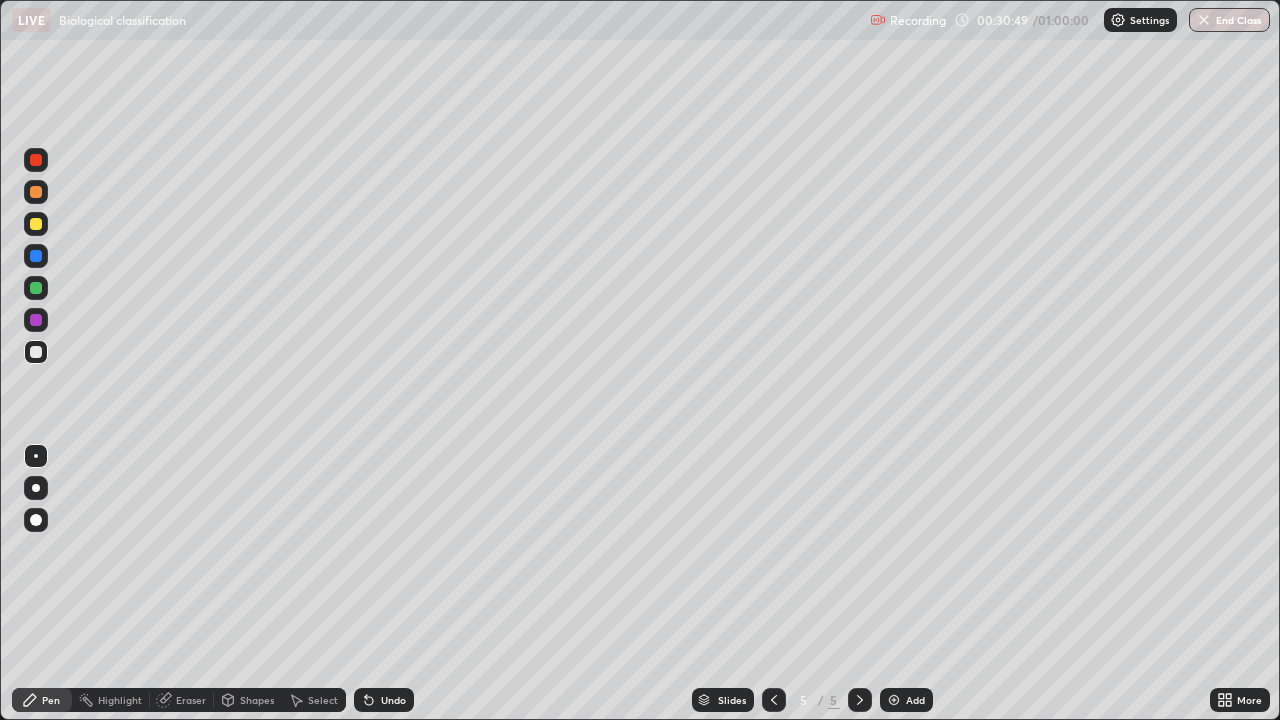 click on "Undo" at bounding box center [384, 700] 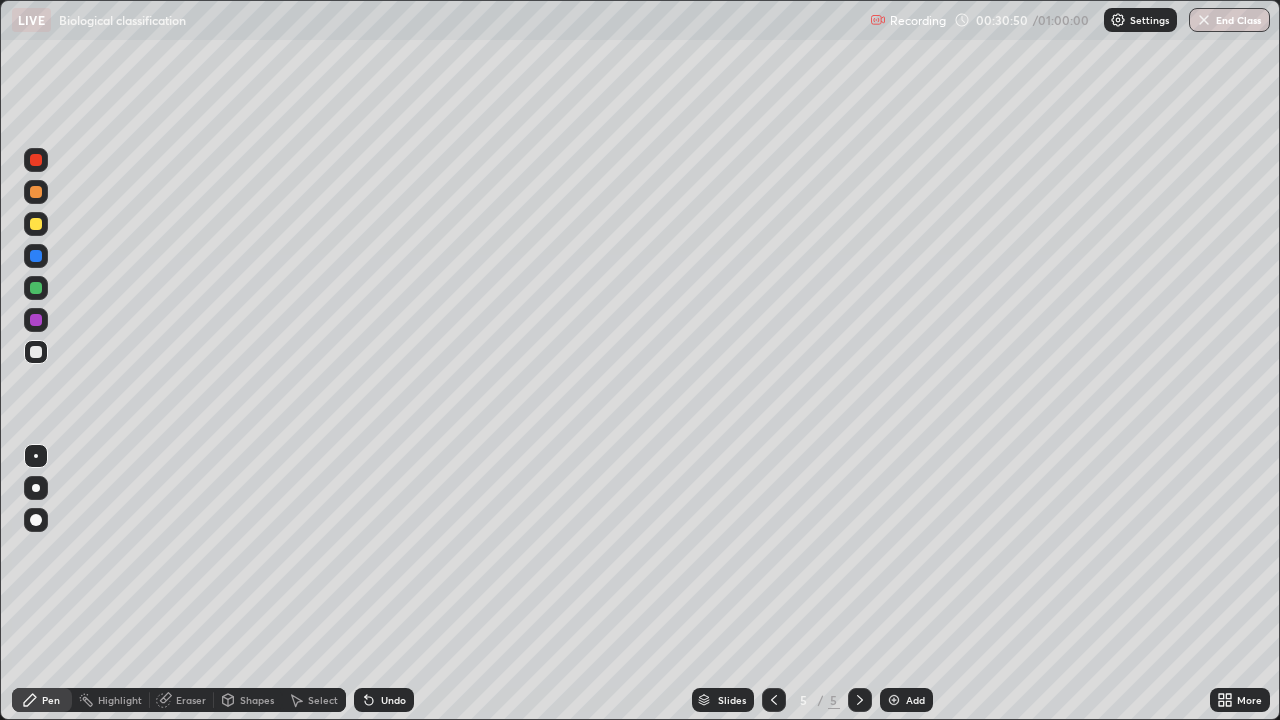 click on "Undo" at bounding box center (384, 700) 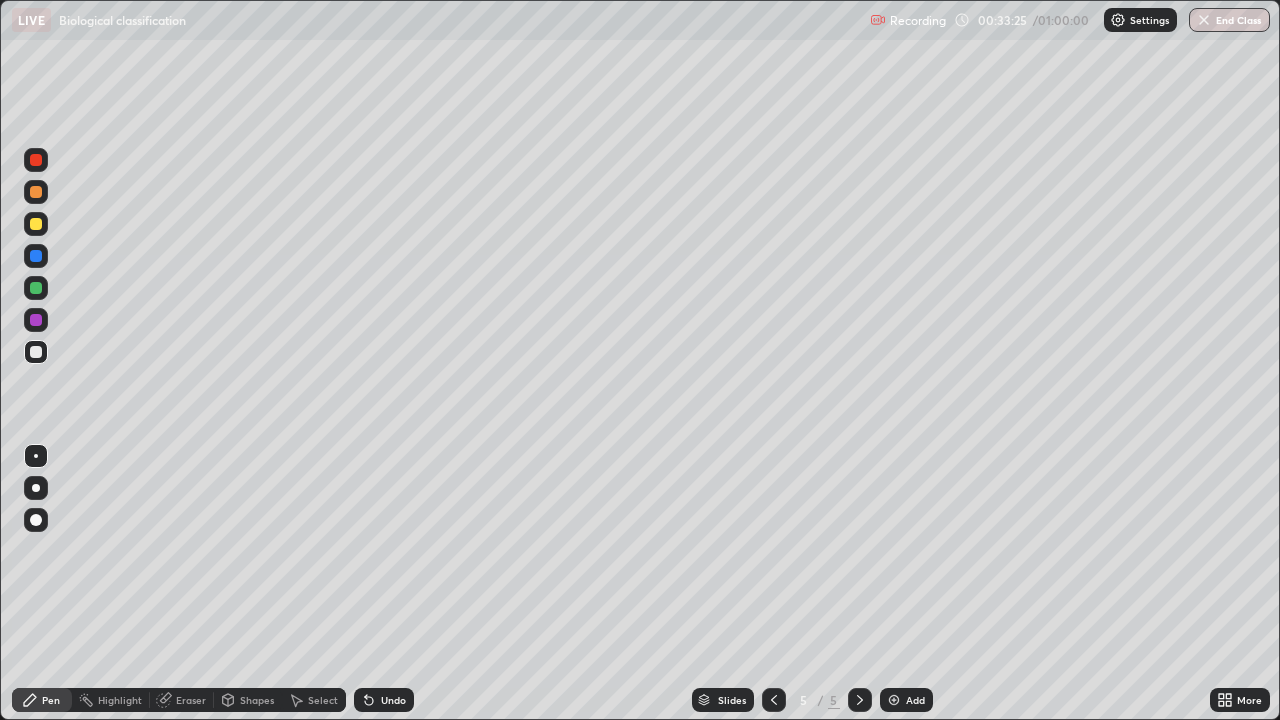 click at bounding box center (36, 288) 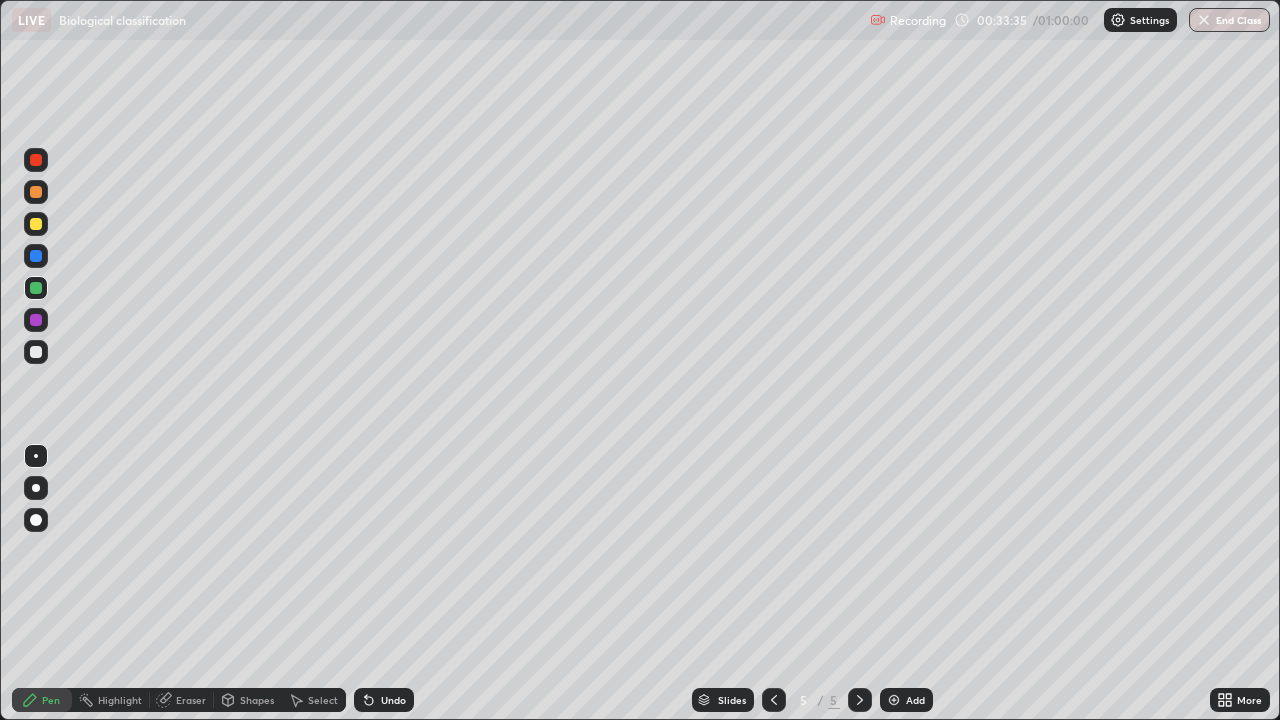 click at bounding box center [36, 320] 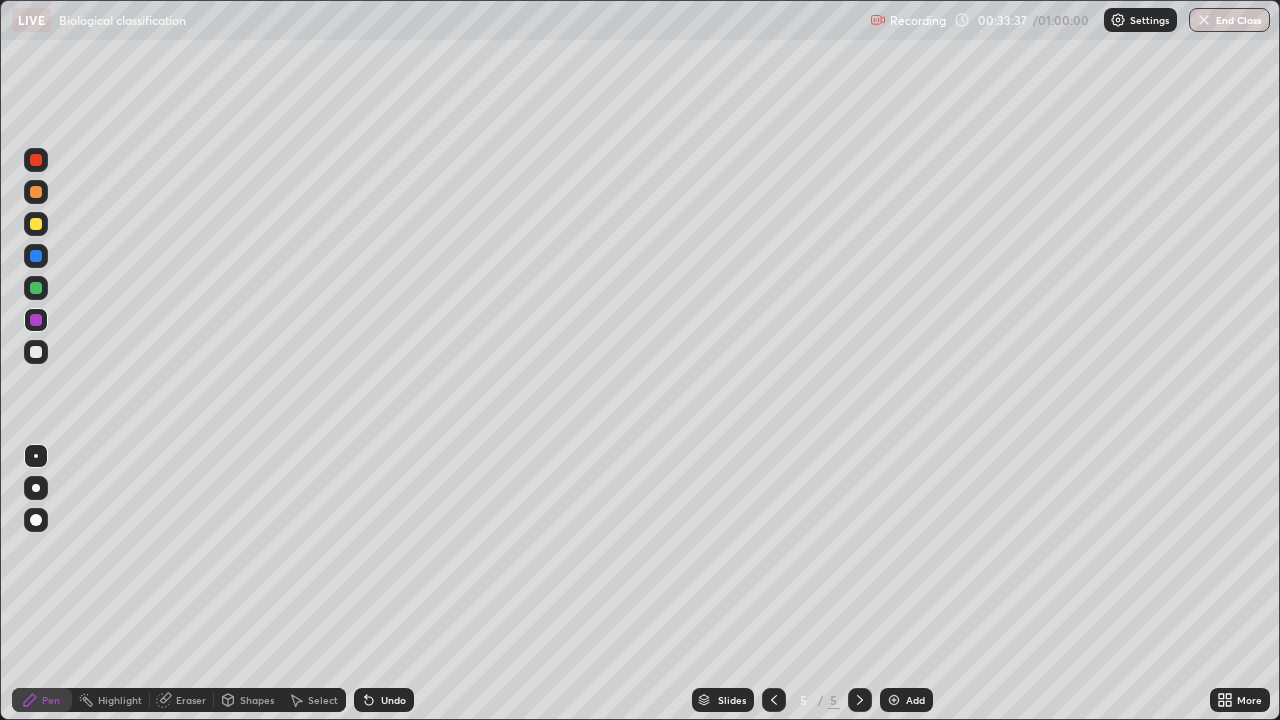 click at bounding box center [36, 224] 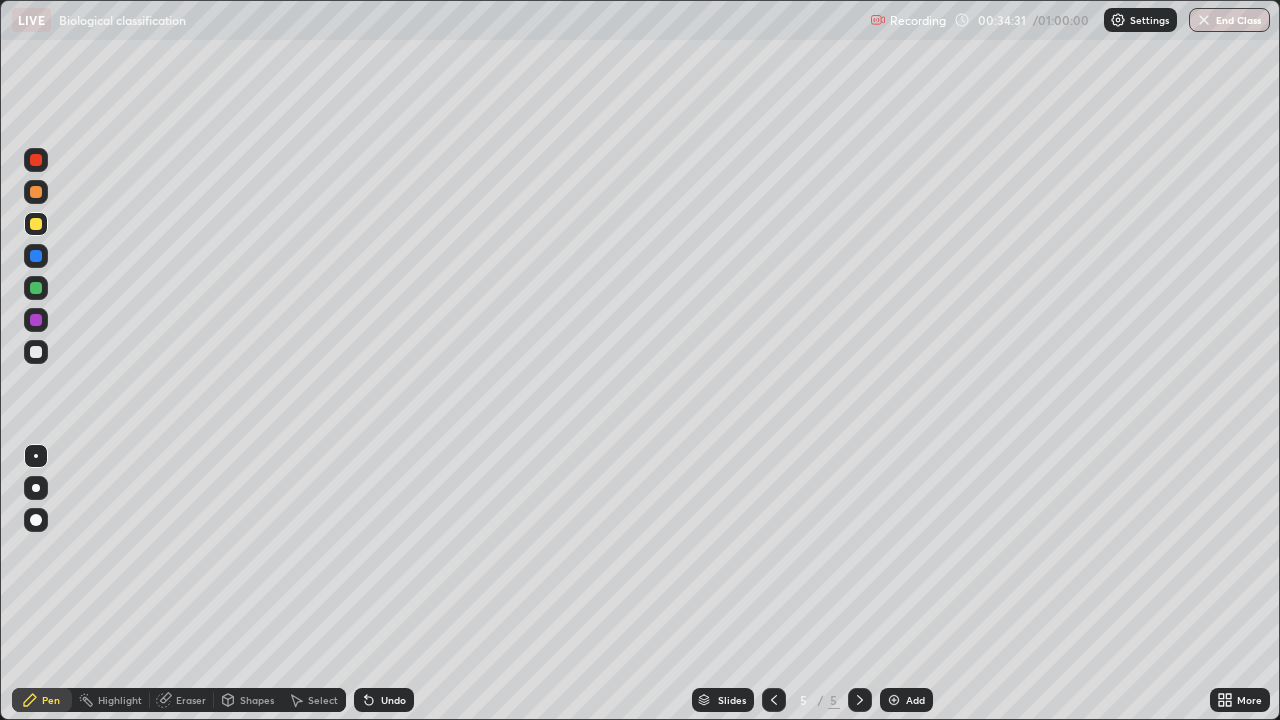 click at bounding box center (36, 320) 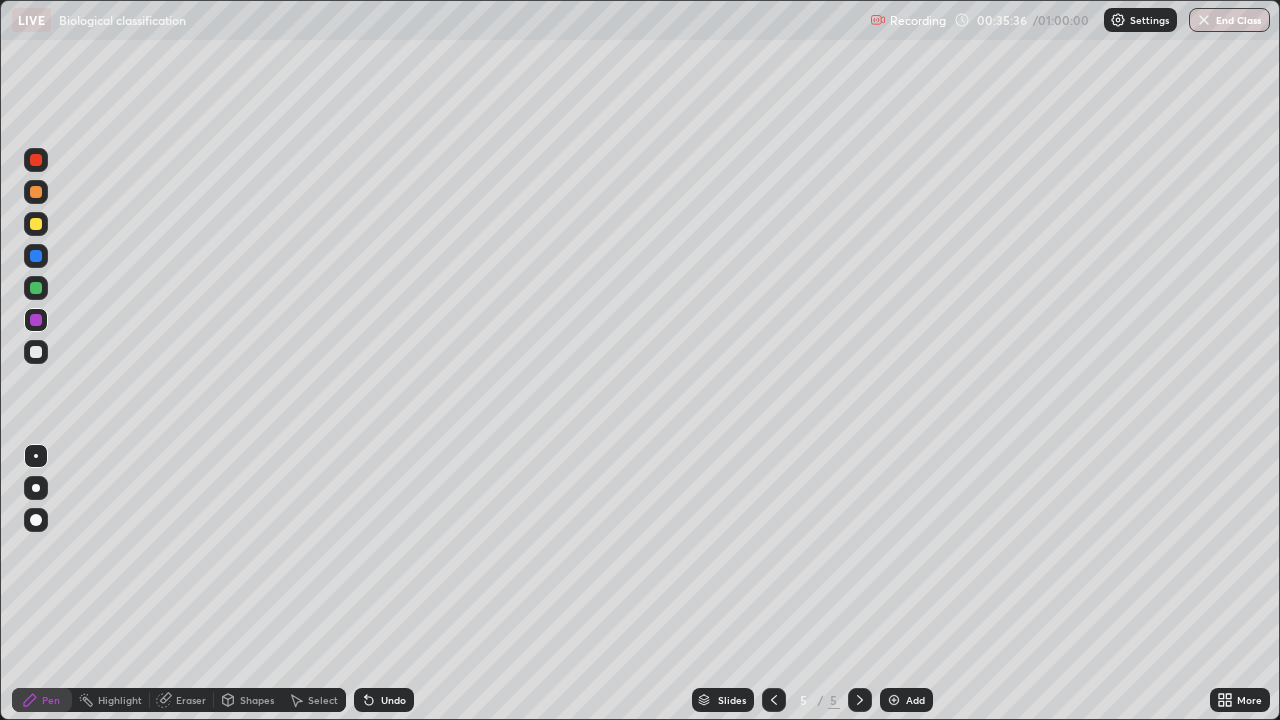 click at bounding box center (36, 288) 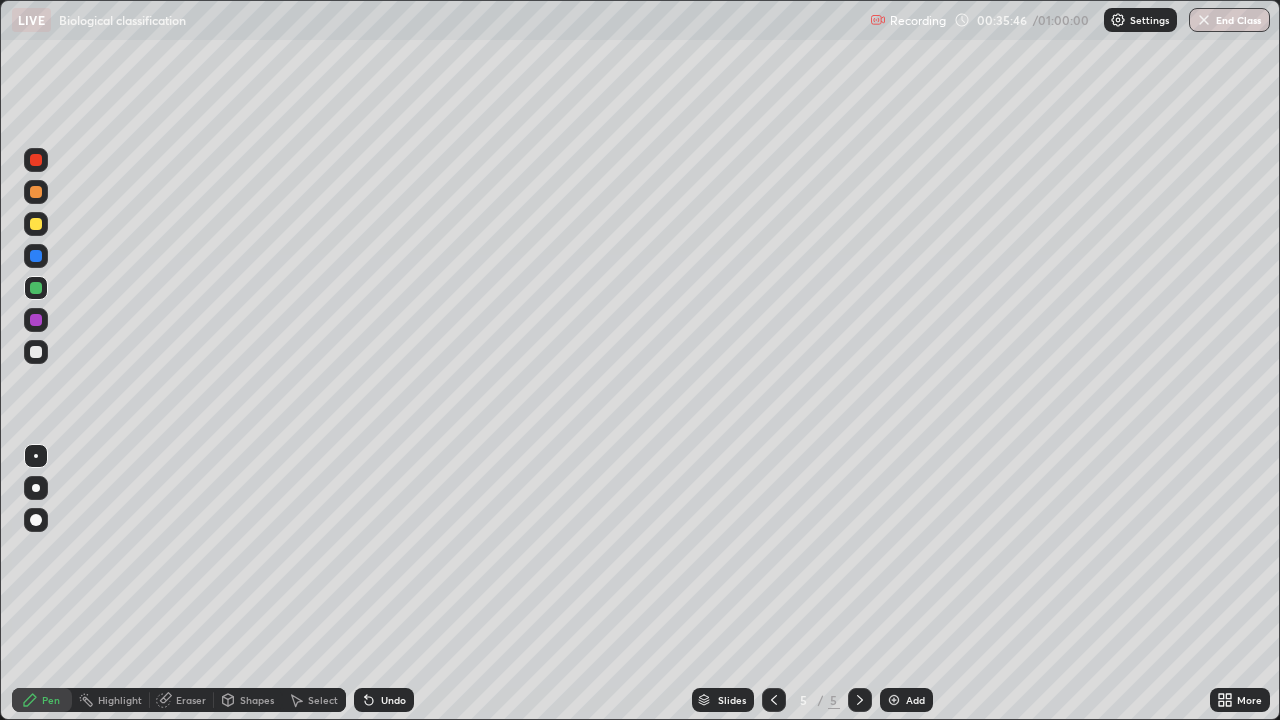 click at bounding box center (36, 224) 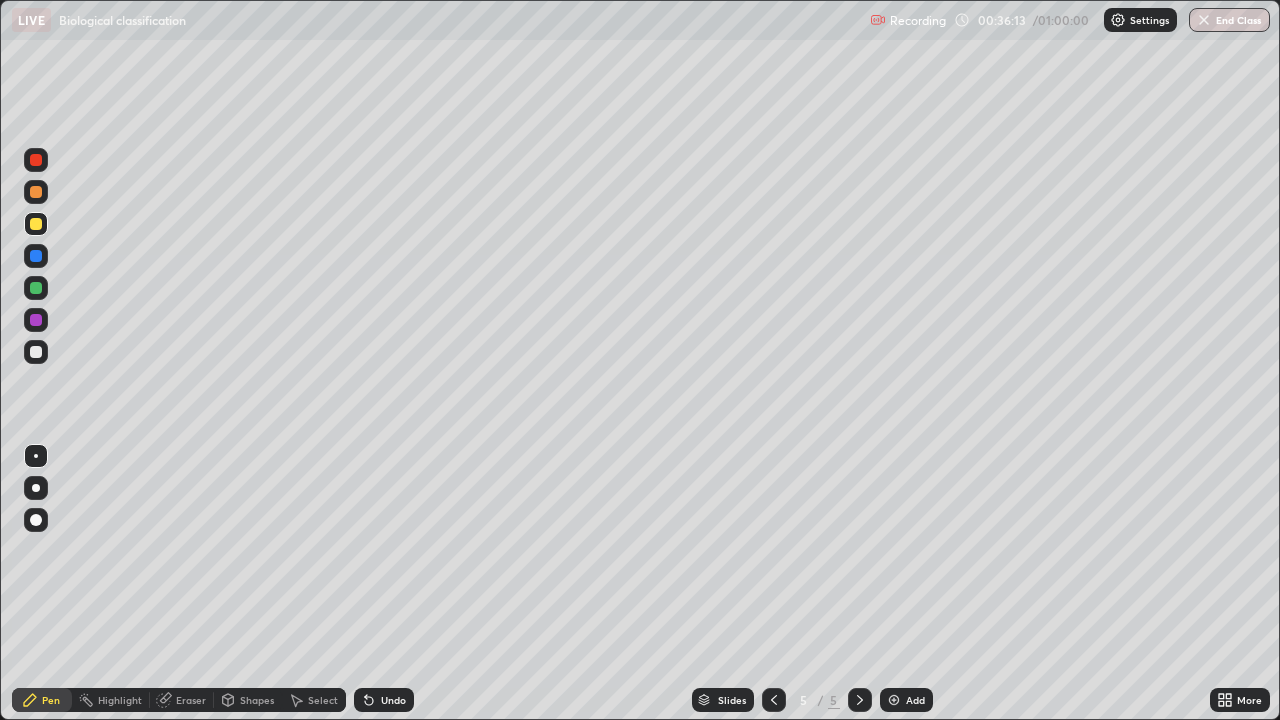 click on "Undo" at bounding box center (384, 700) 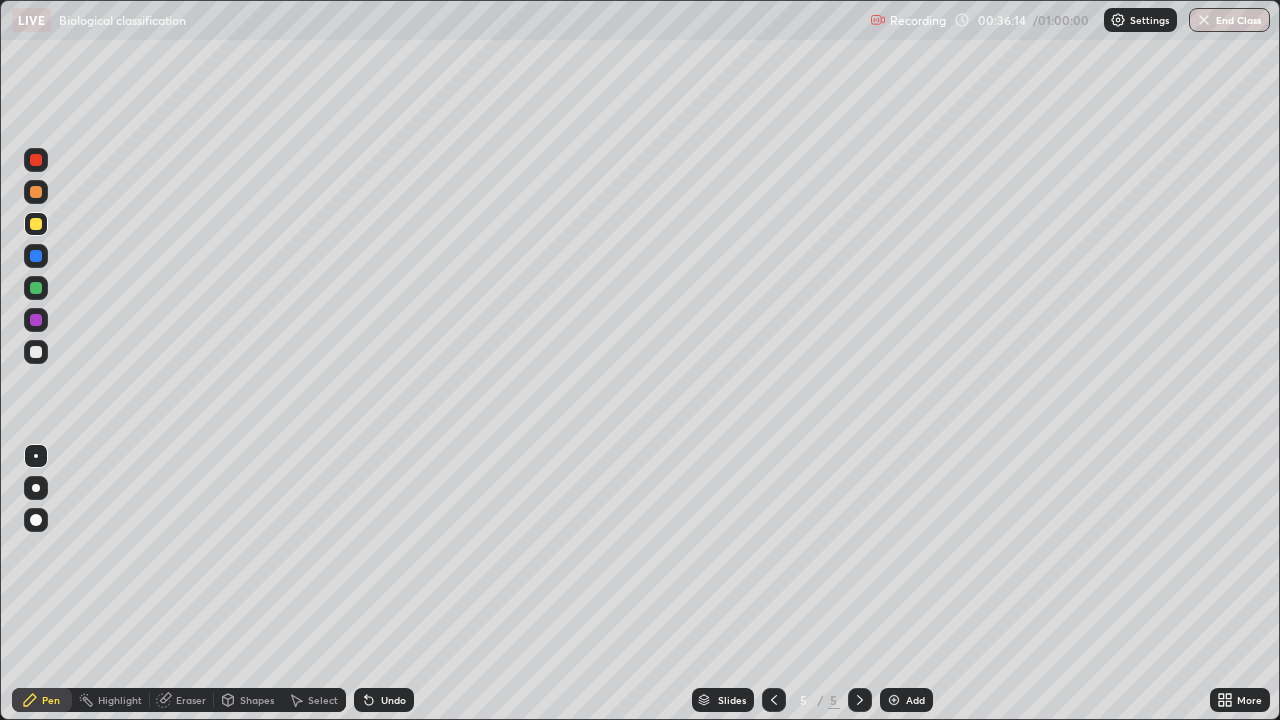 click on "Undo" at bounding box center (393, 700) 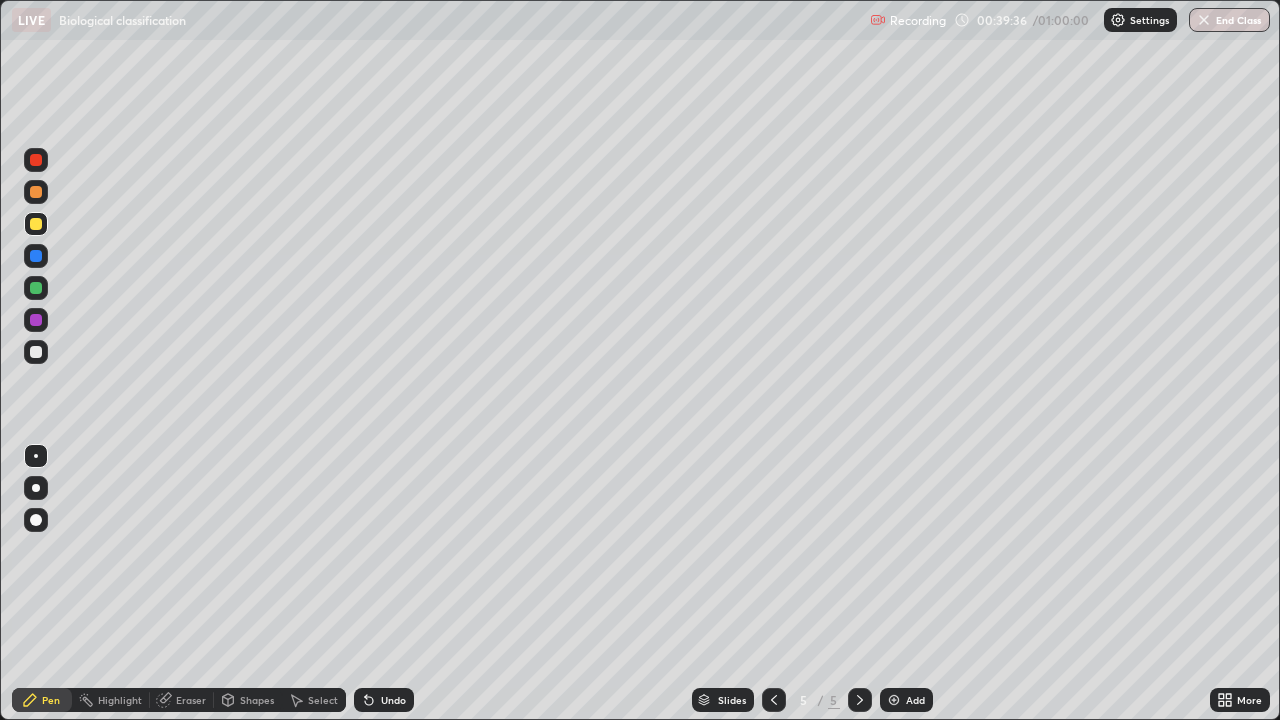 click on "Add" at bounding box center [915, 700] 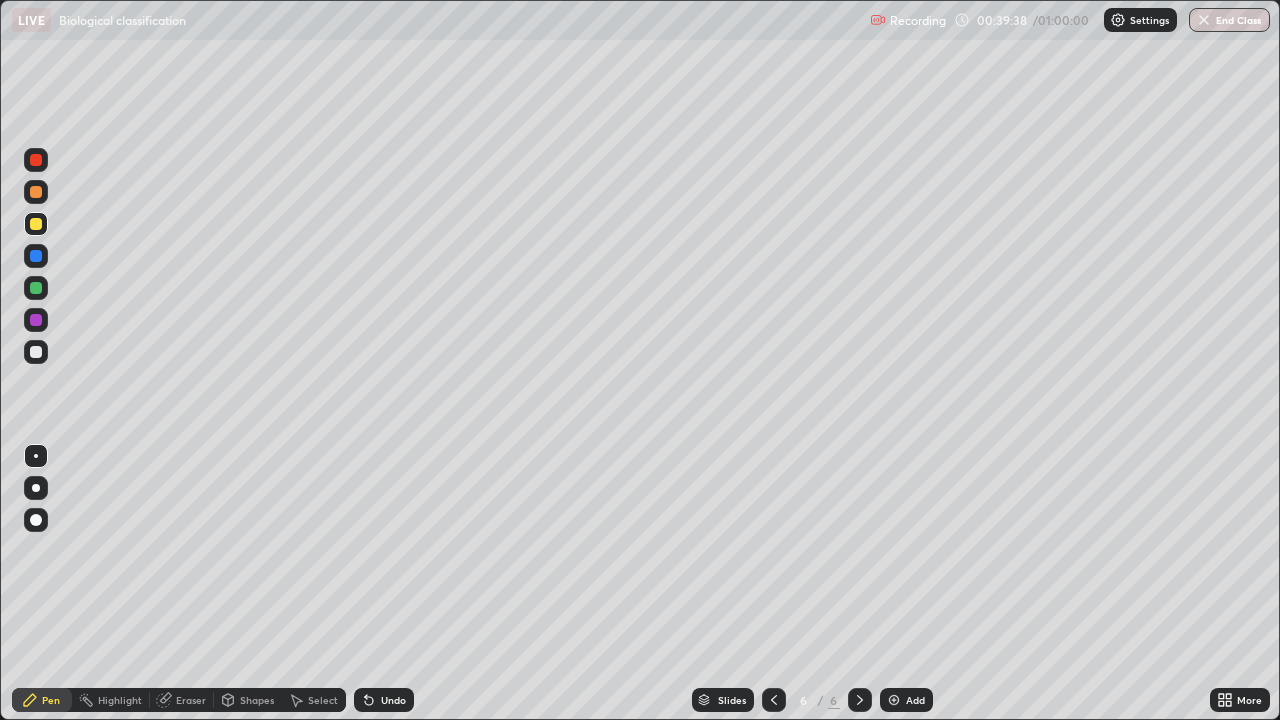 click at bounding box center (36, 288) 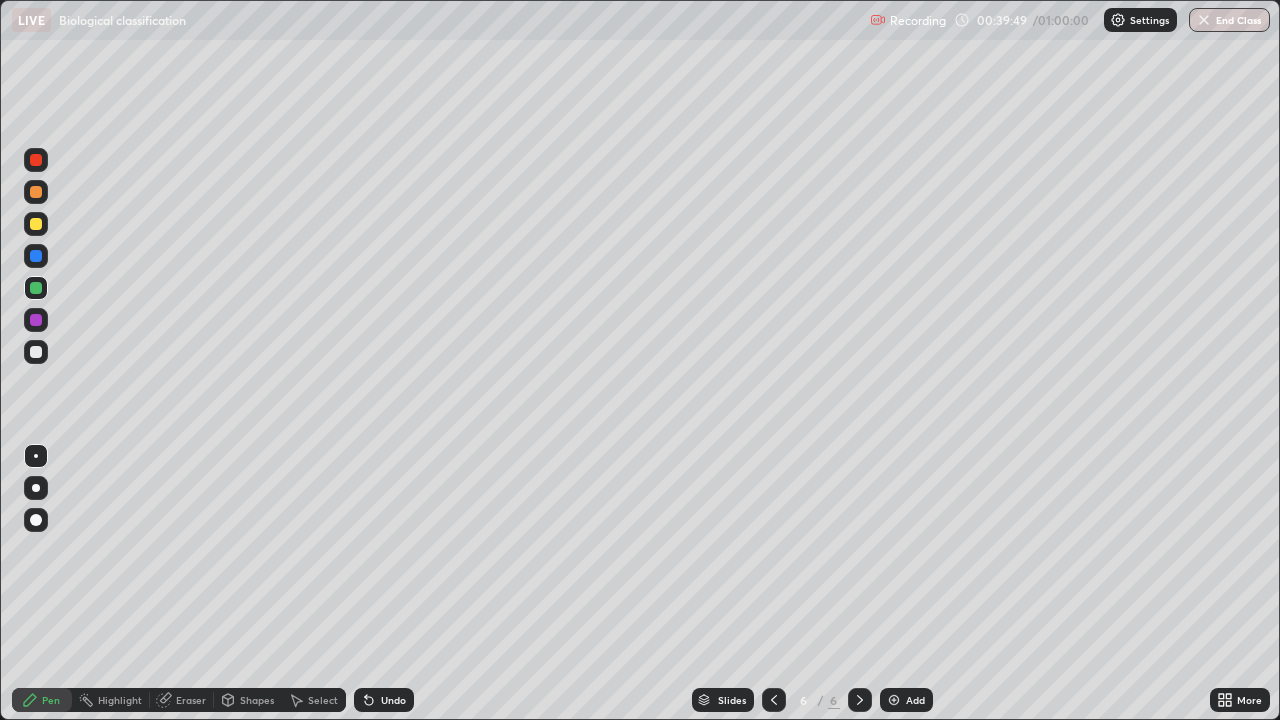 click at bounding box center [36, 224] 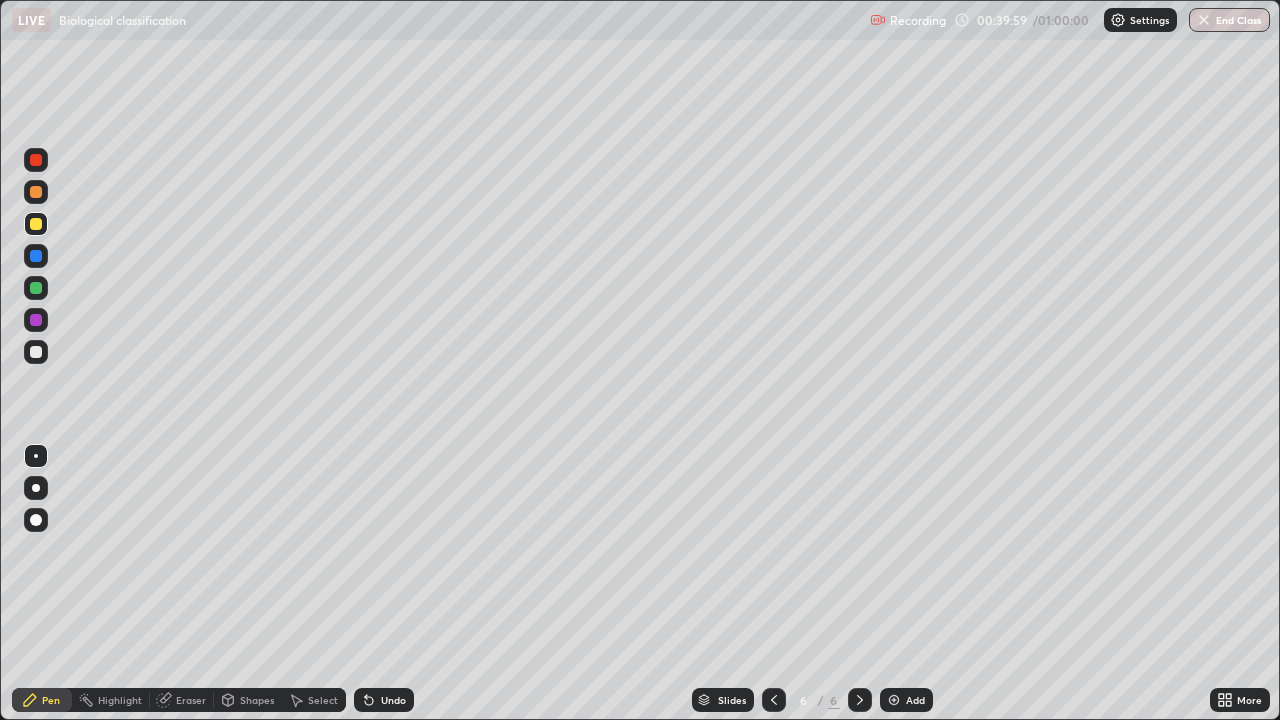 click on "Undo" at bounding box center [384, 700] 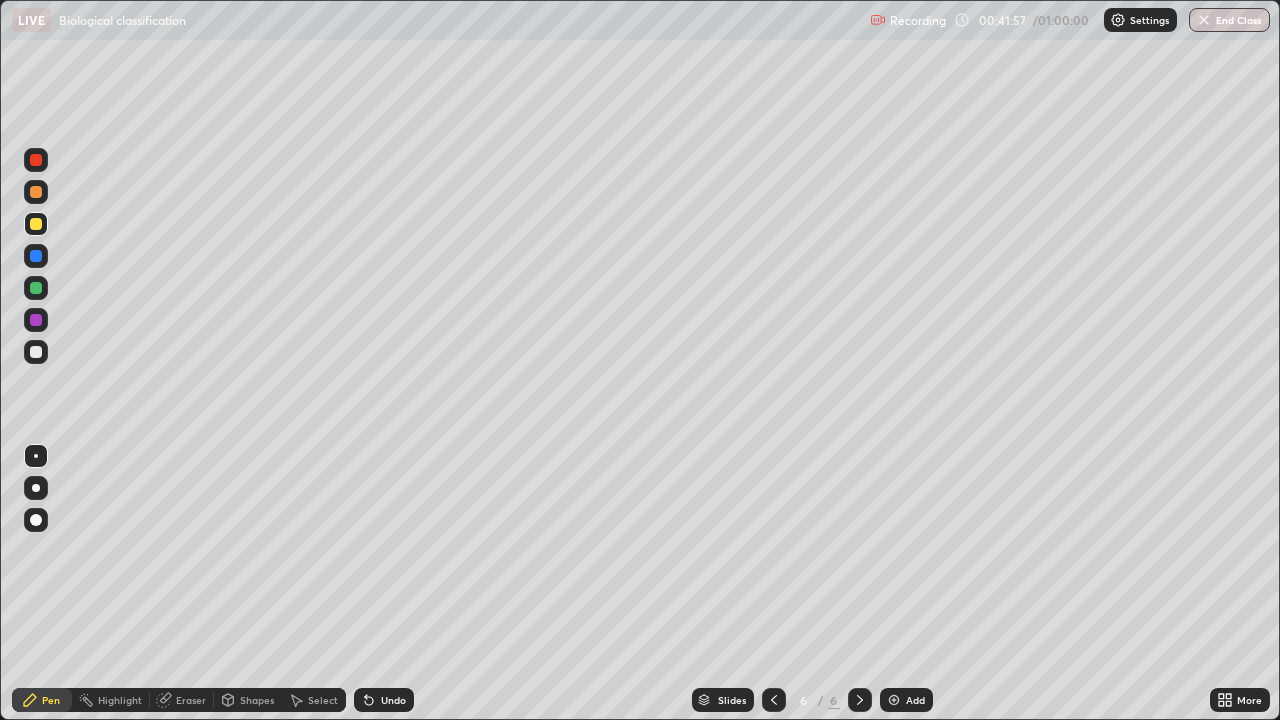 click at bounding box center [36, 288] 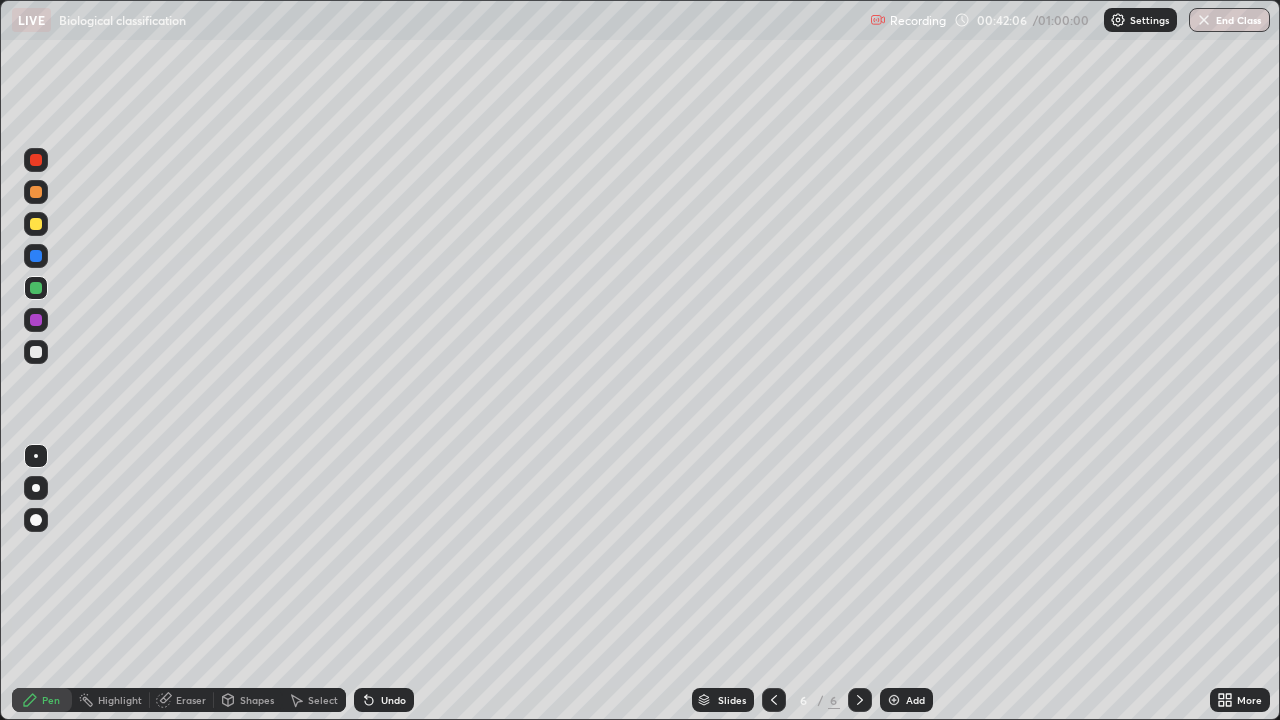 click at bounding box center (36, 224) 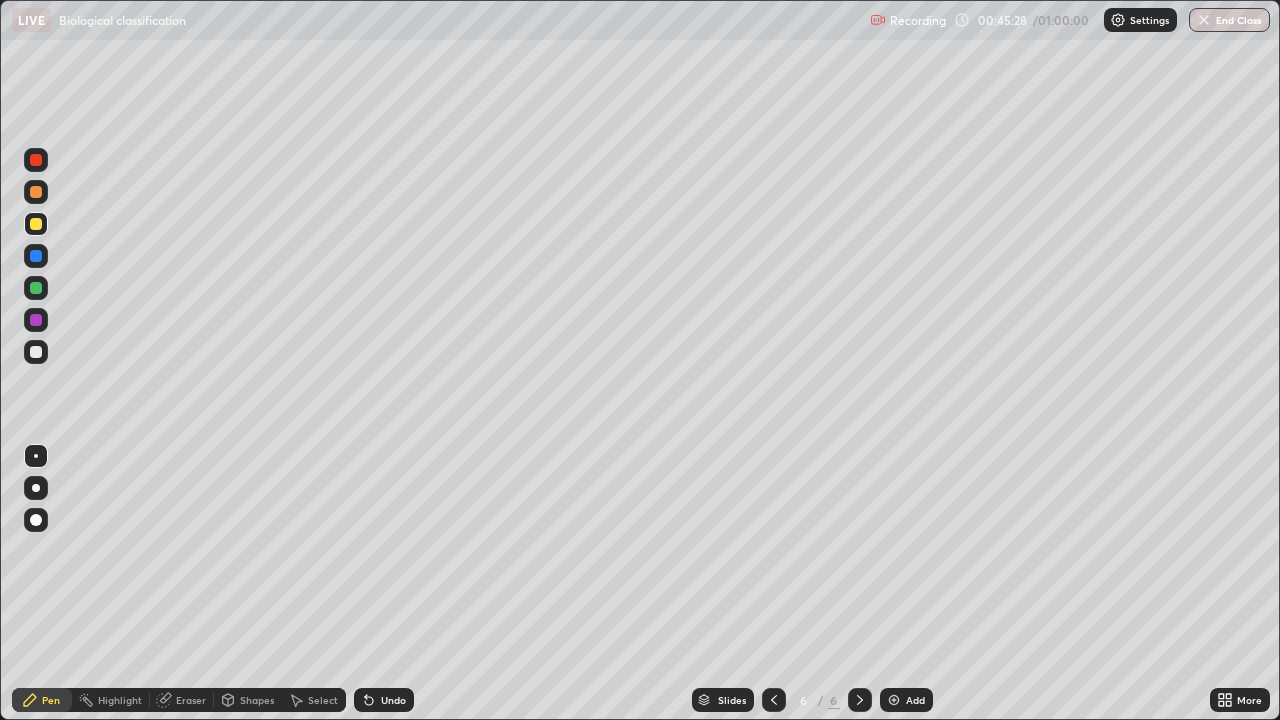 click at bounding box center [36, 288] 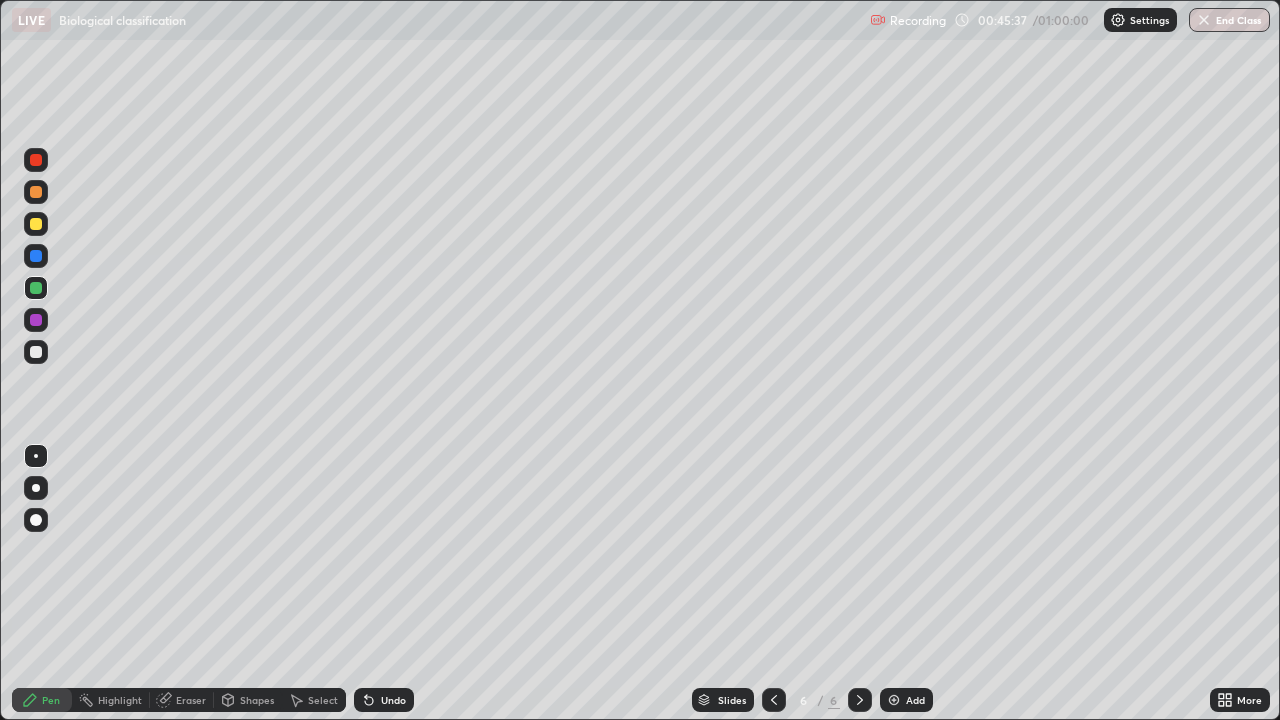 click at bounding box center [36, 224] 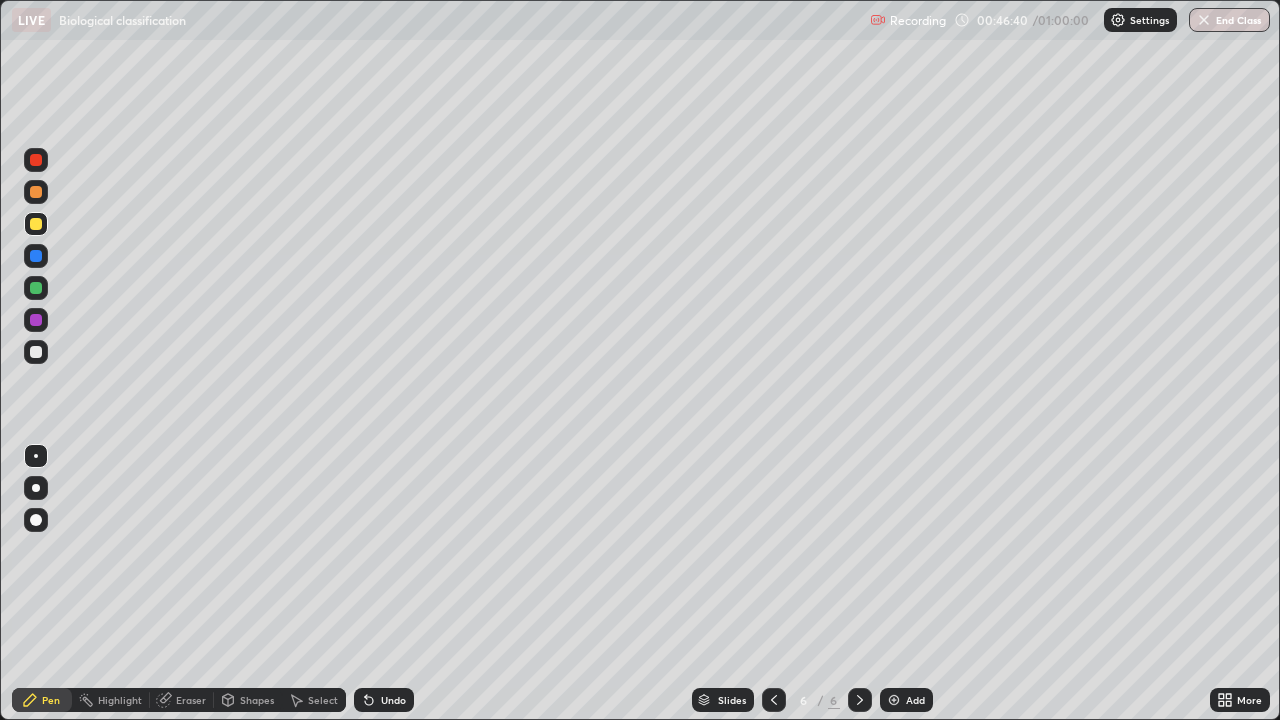 click on "Eraser" at bounding box center [191, 700] 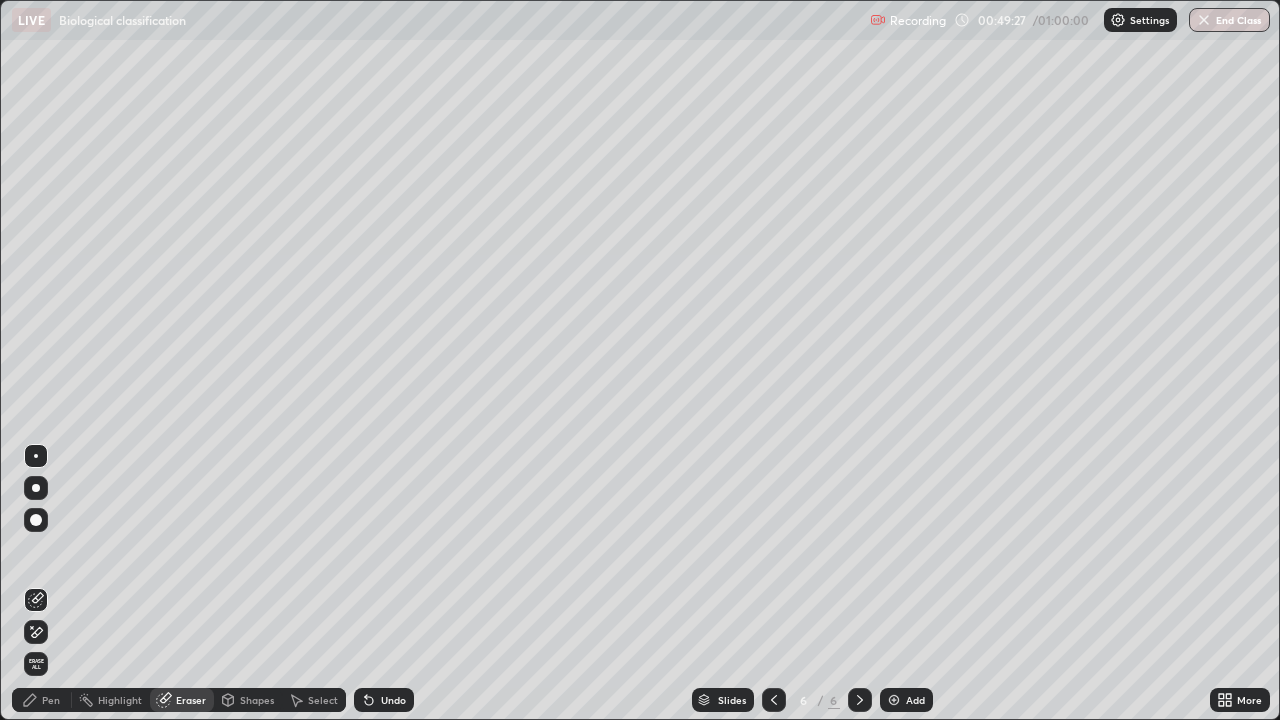 click on "Eraser" at bounding box center (182, 700) 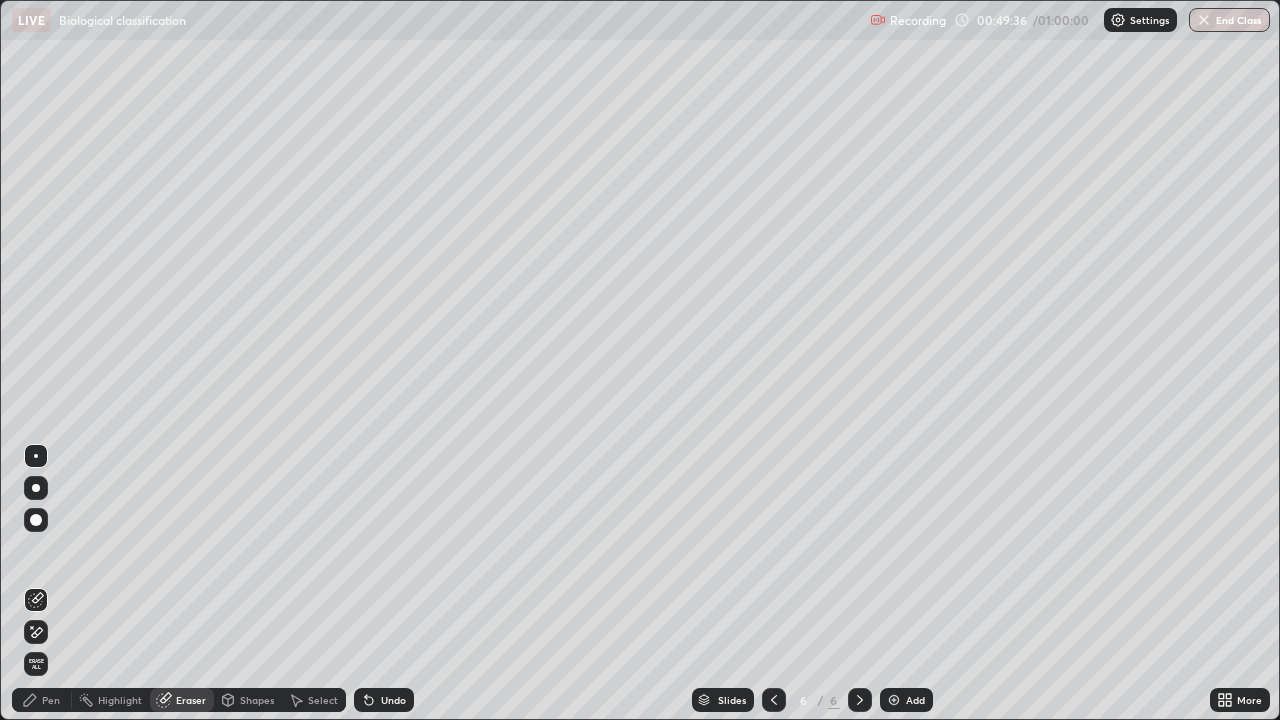 click on "Pen" at bounding box center [42, 700] 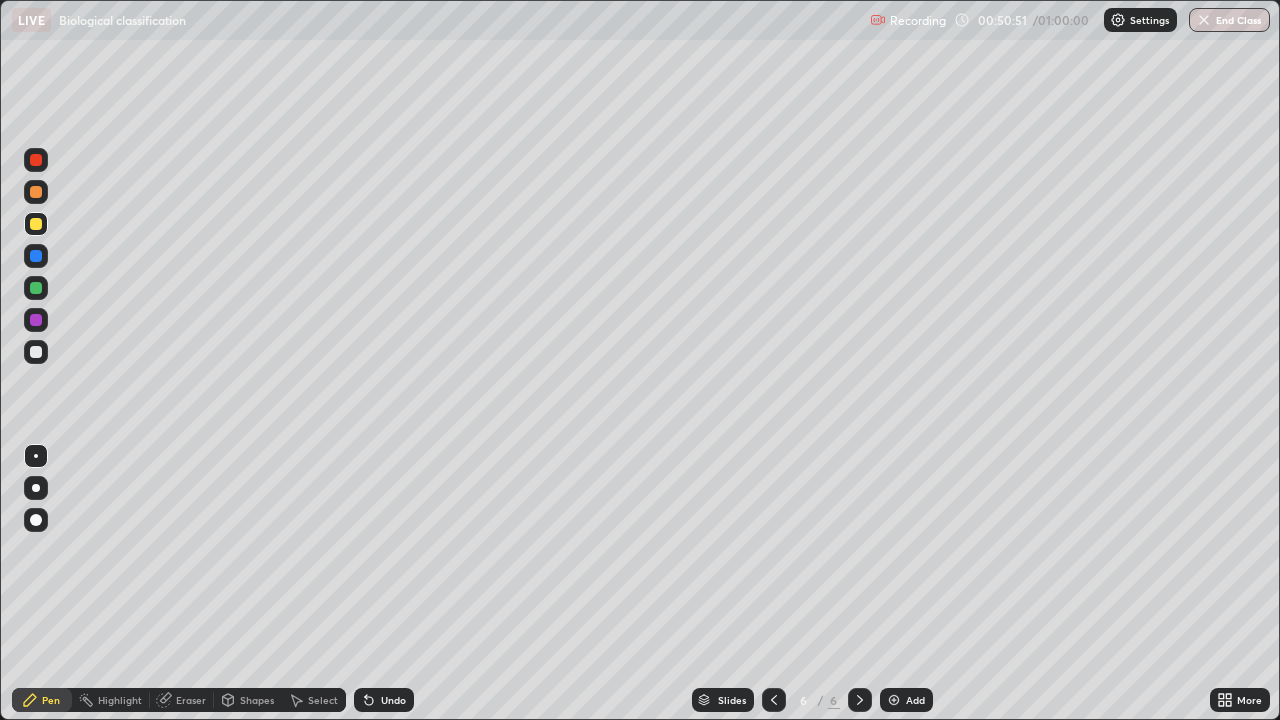 click on "Eraser" at bounding box center [191, 700] 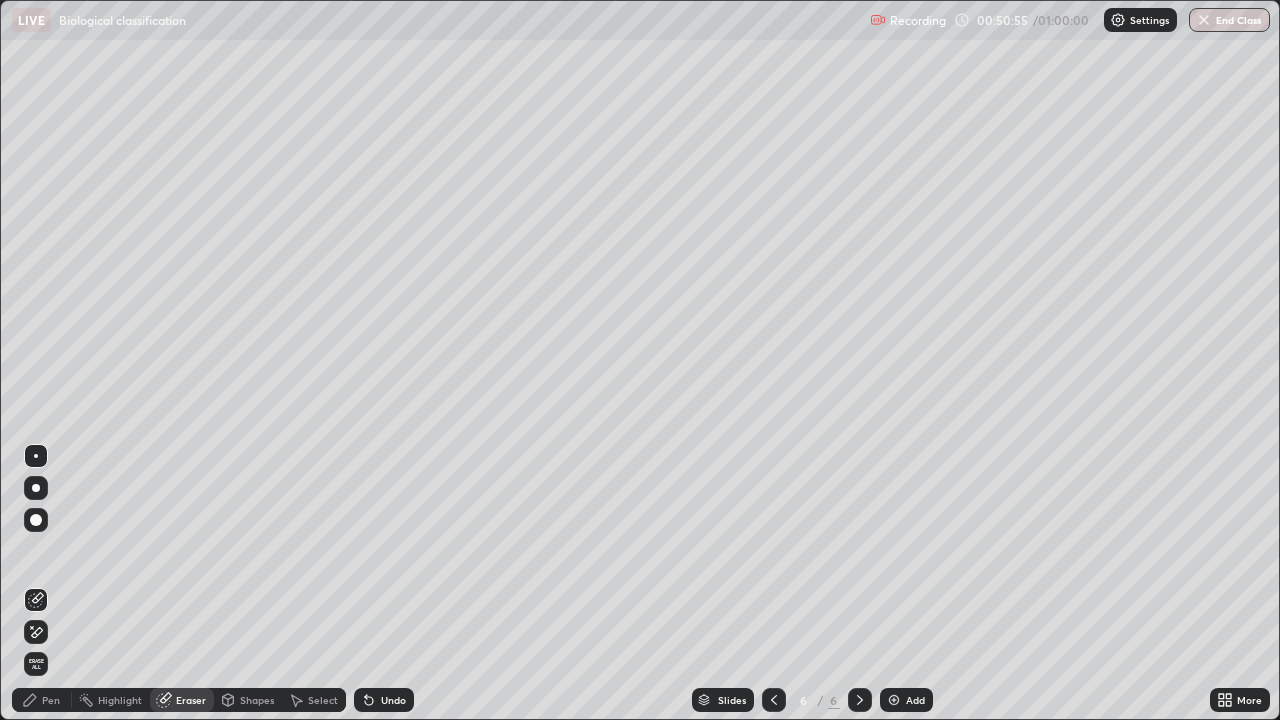 click on "Pen" at bounding box center [51, 700] 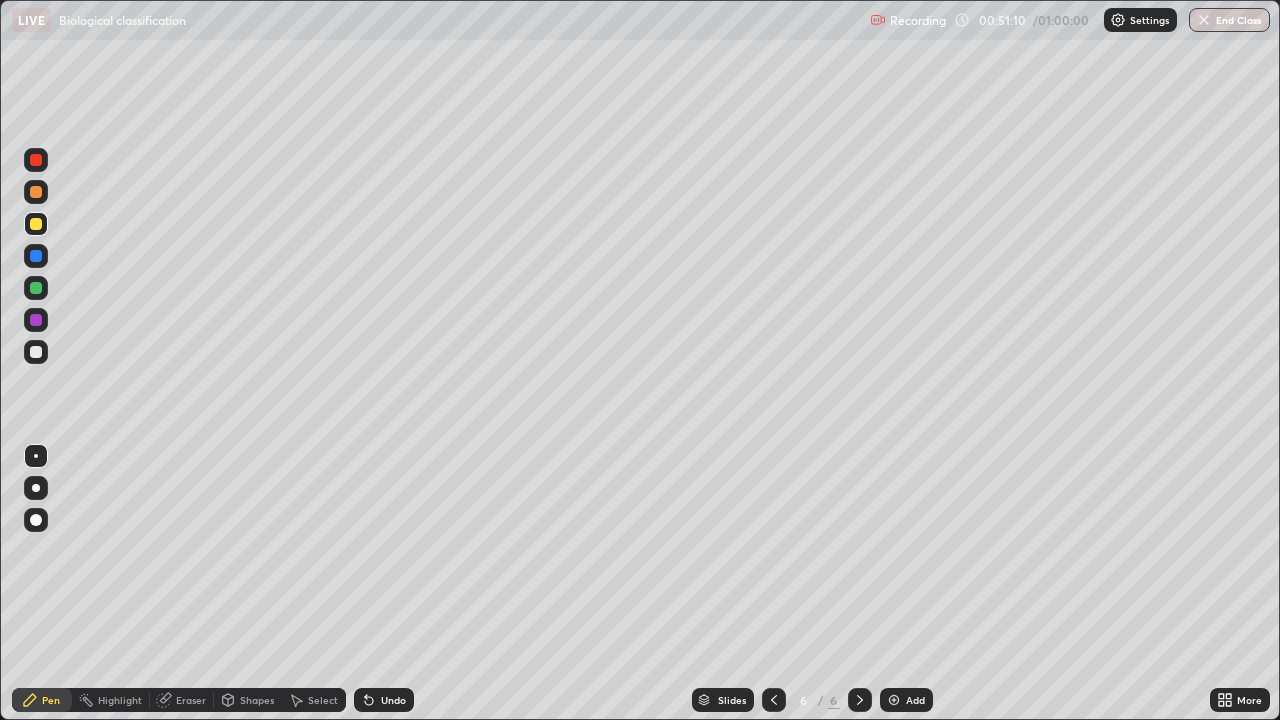 click on "Undo" at bounding box center [393, 700] 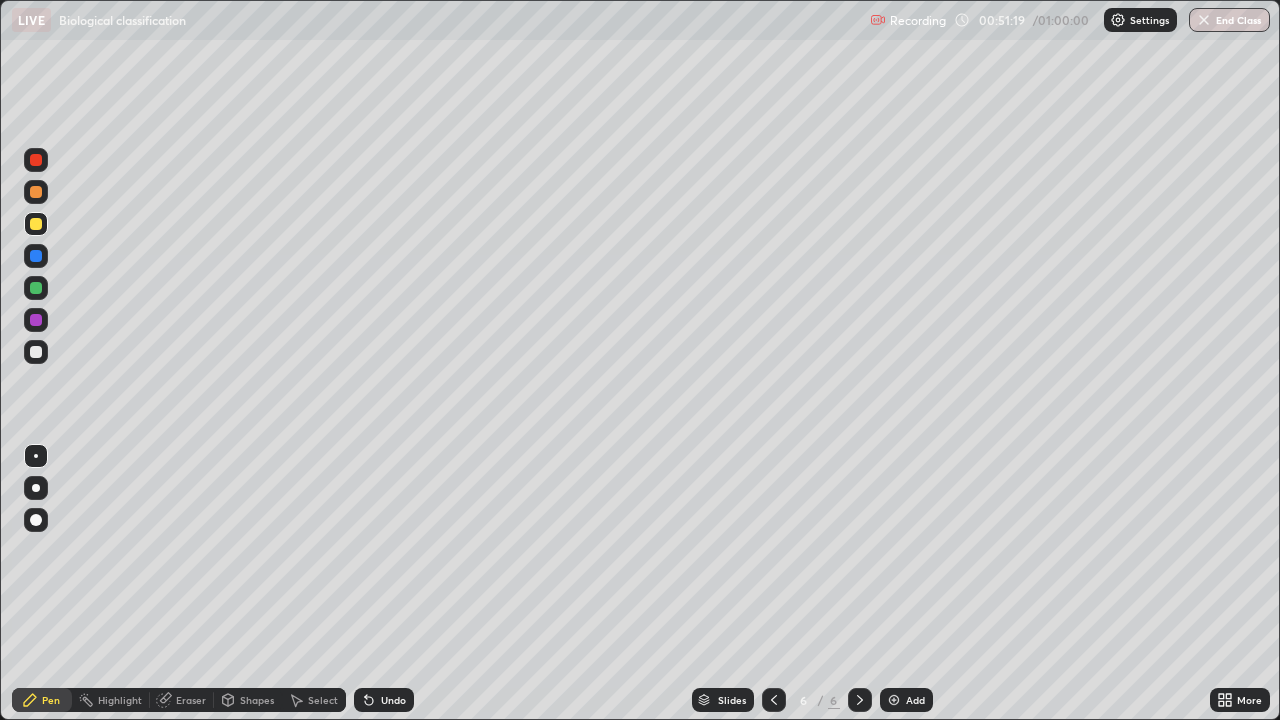 click at bounding box center [36, 320] 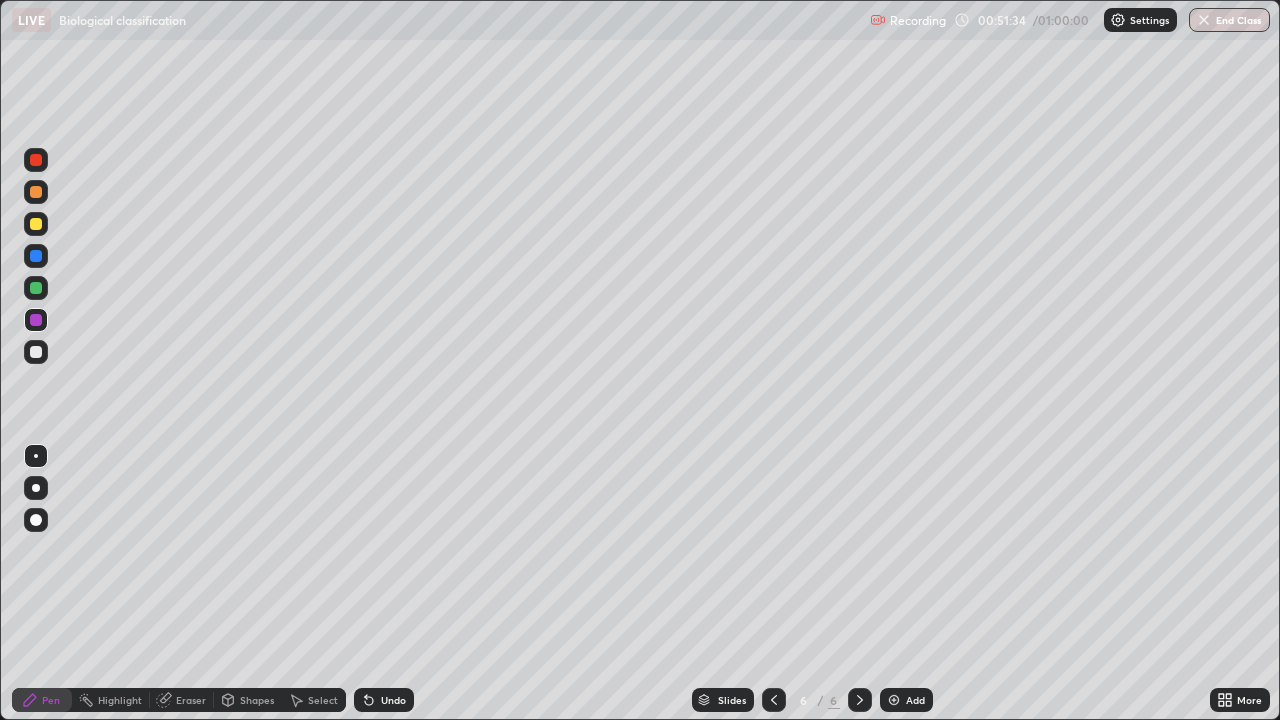 click at bounding box center (36, 256) 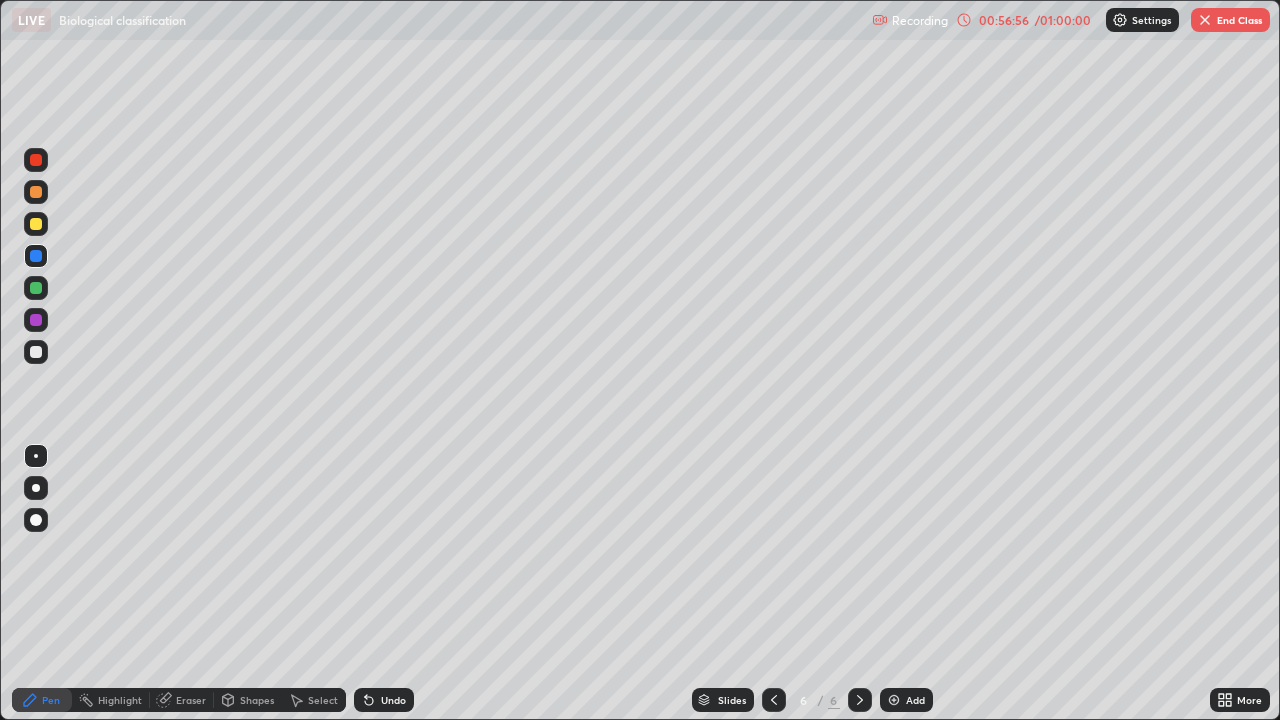 click 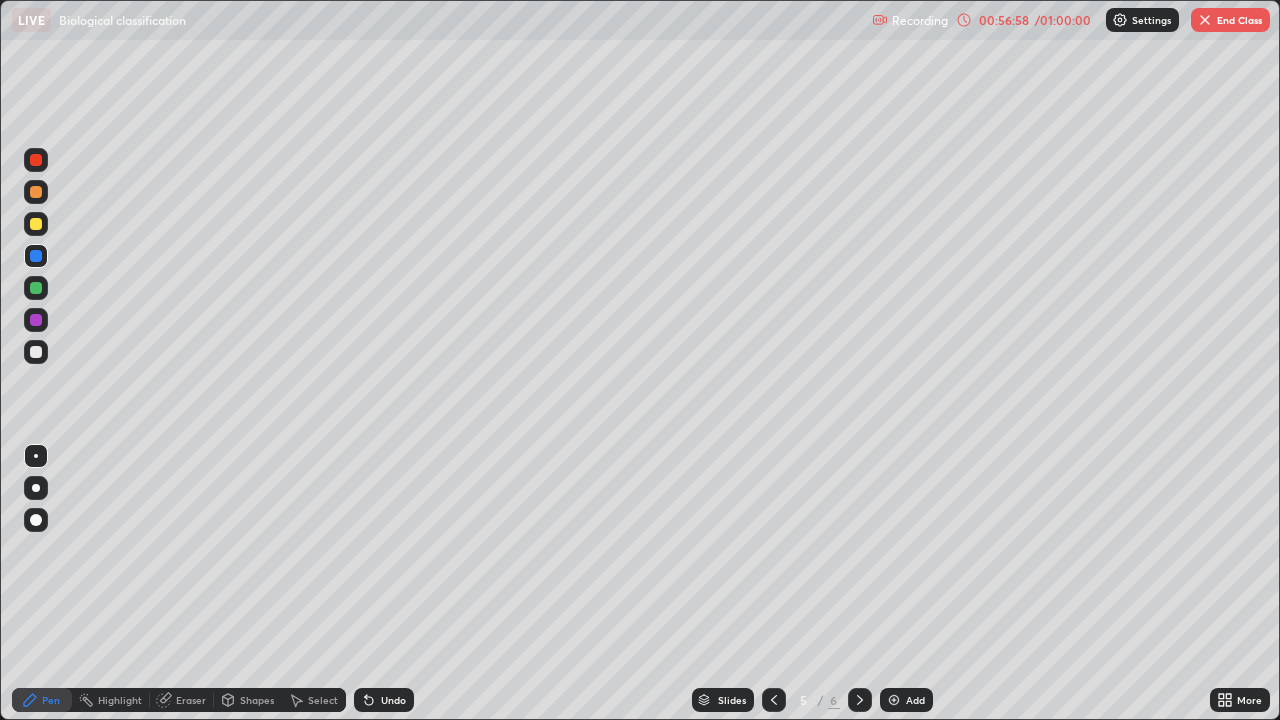 click 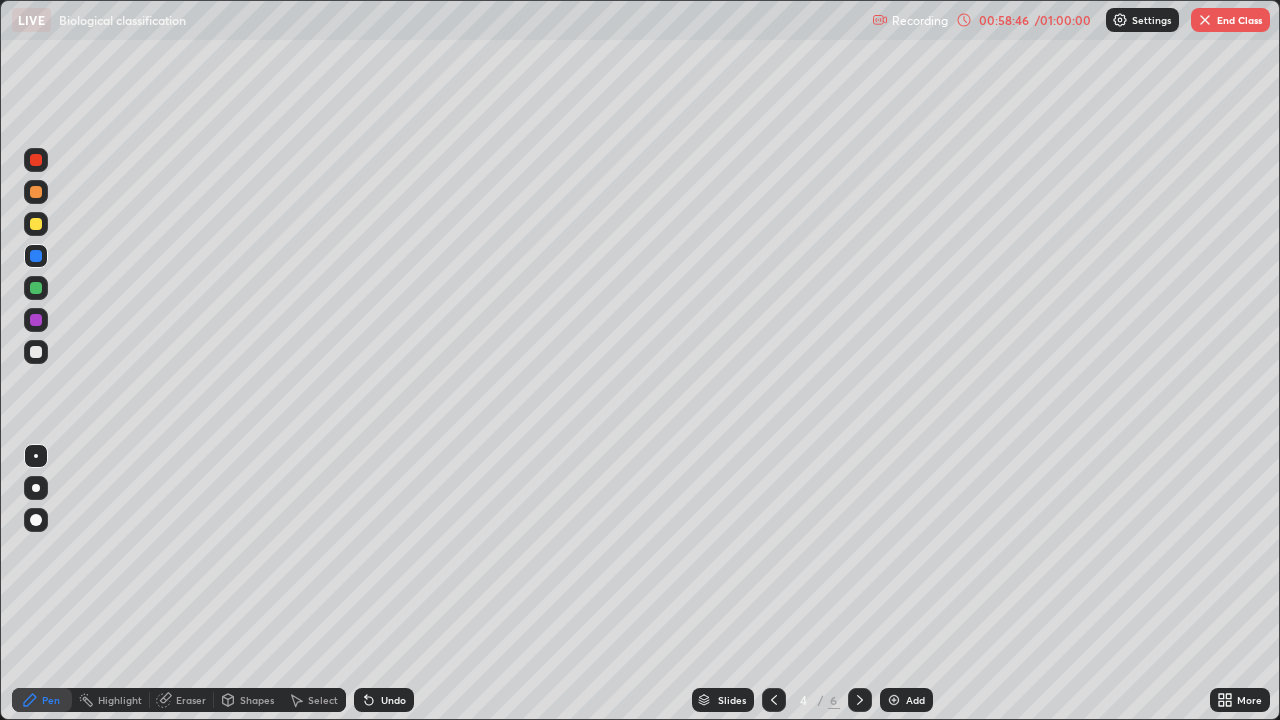 click at bounding box center (1205, 20) 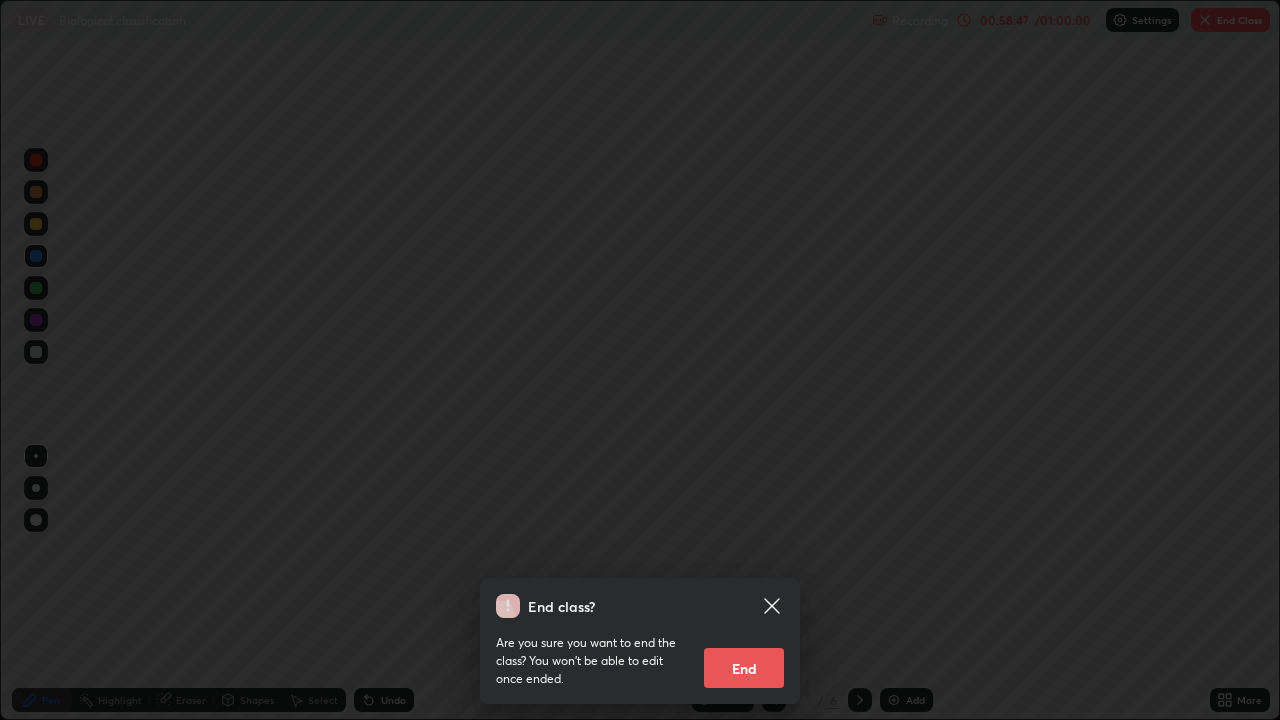 click on "End" at bounding box center [744, 668] 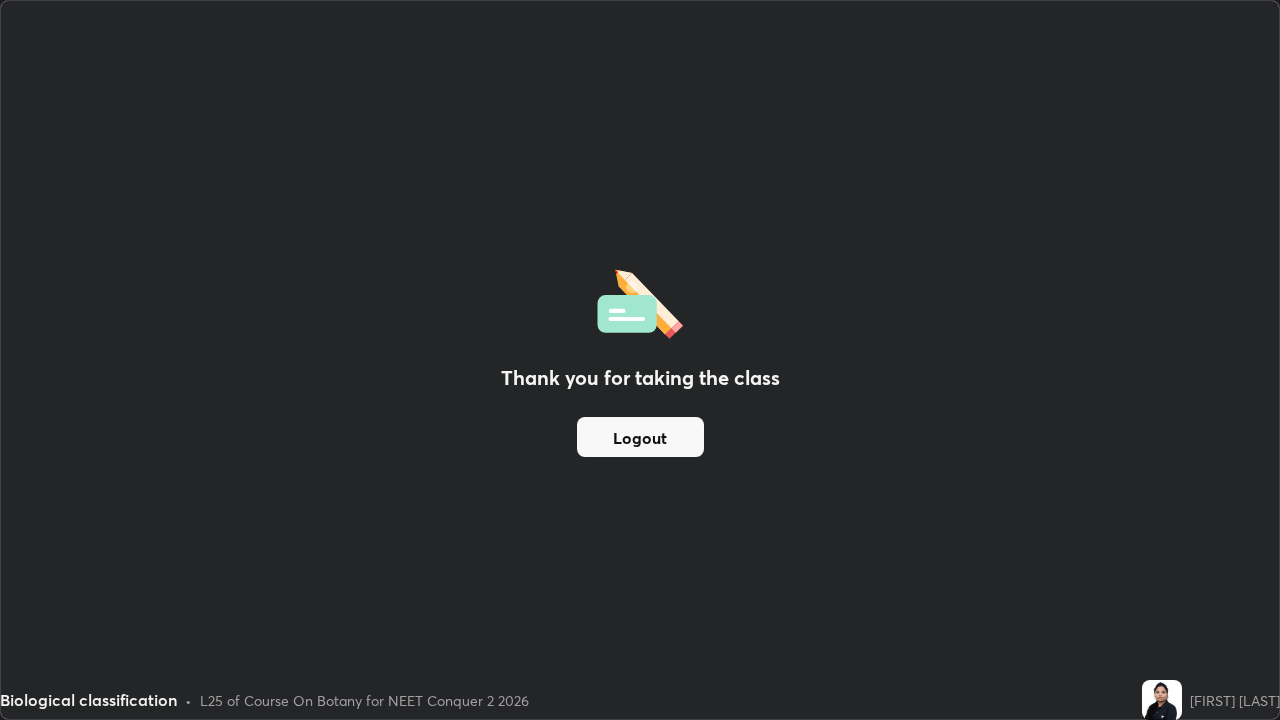 click on "Logout" at bounding box center (640, 437) 